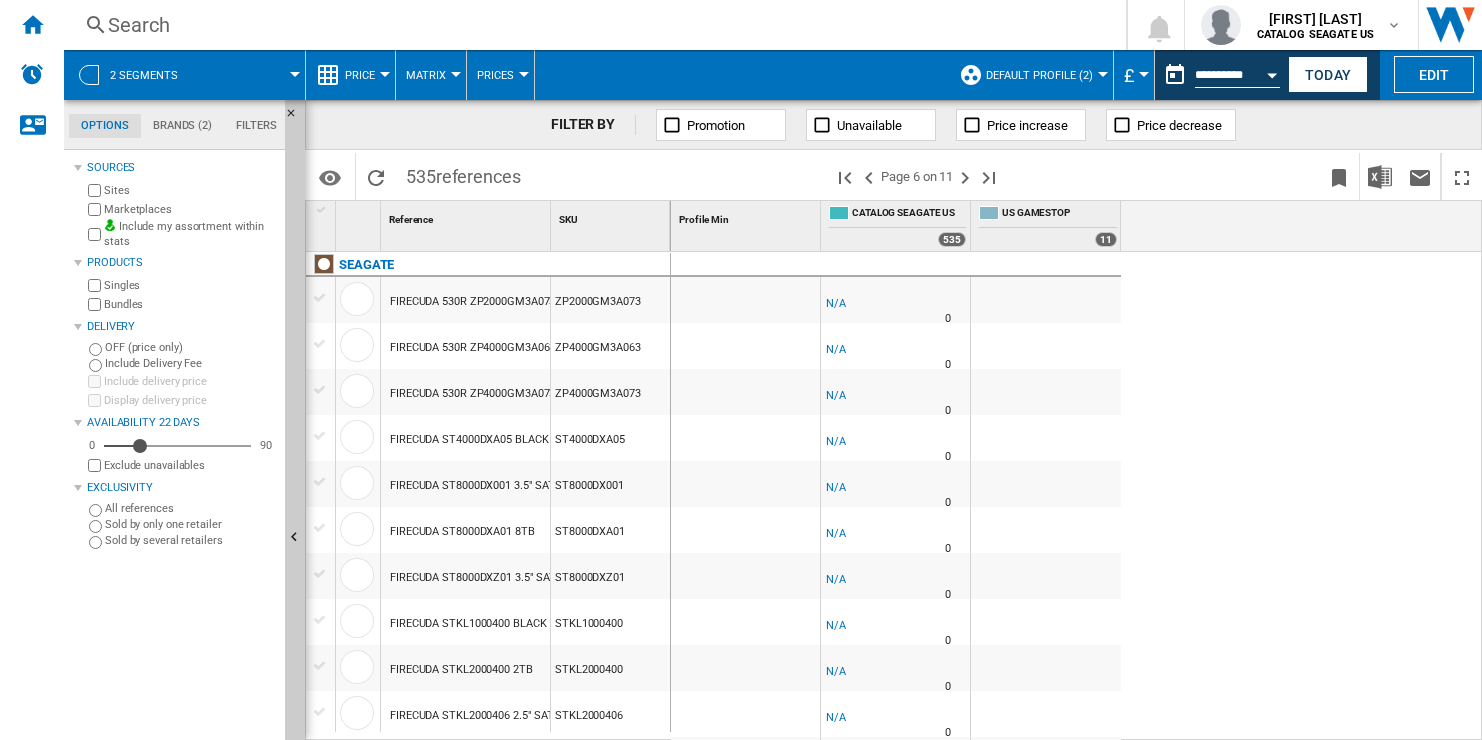 scroll, scrollTop: 0, scrollLeft: 0, axis: both 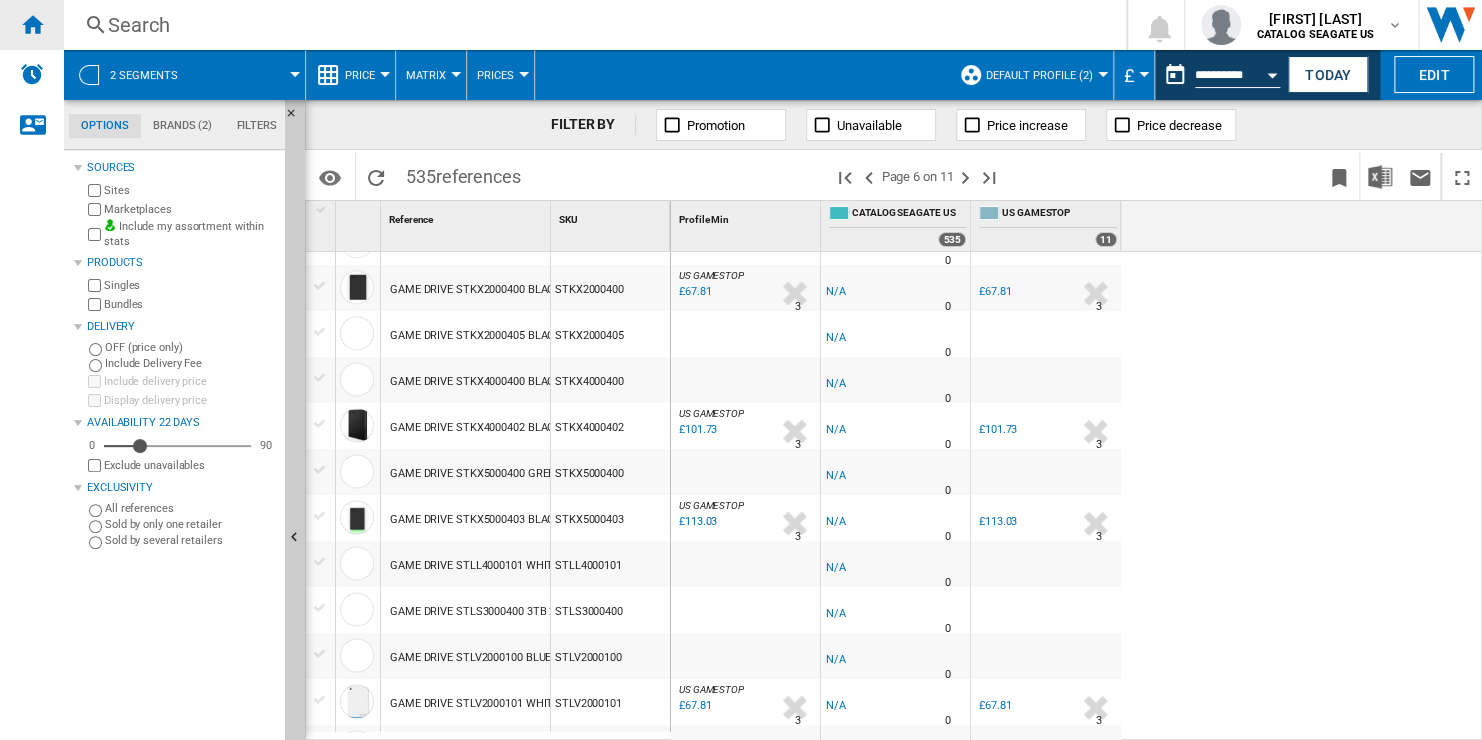 click at bounding box center [32, 24] 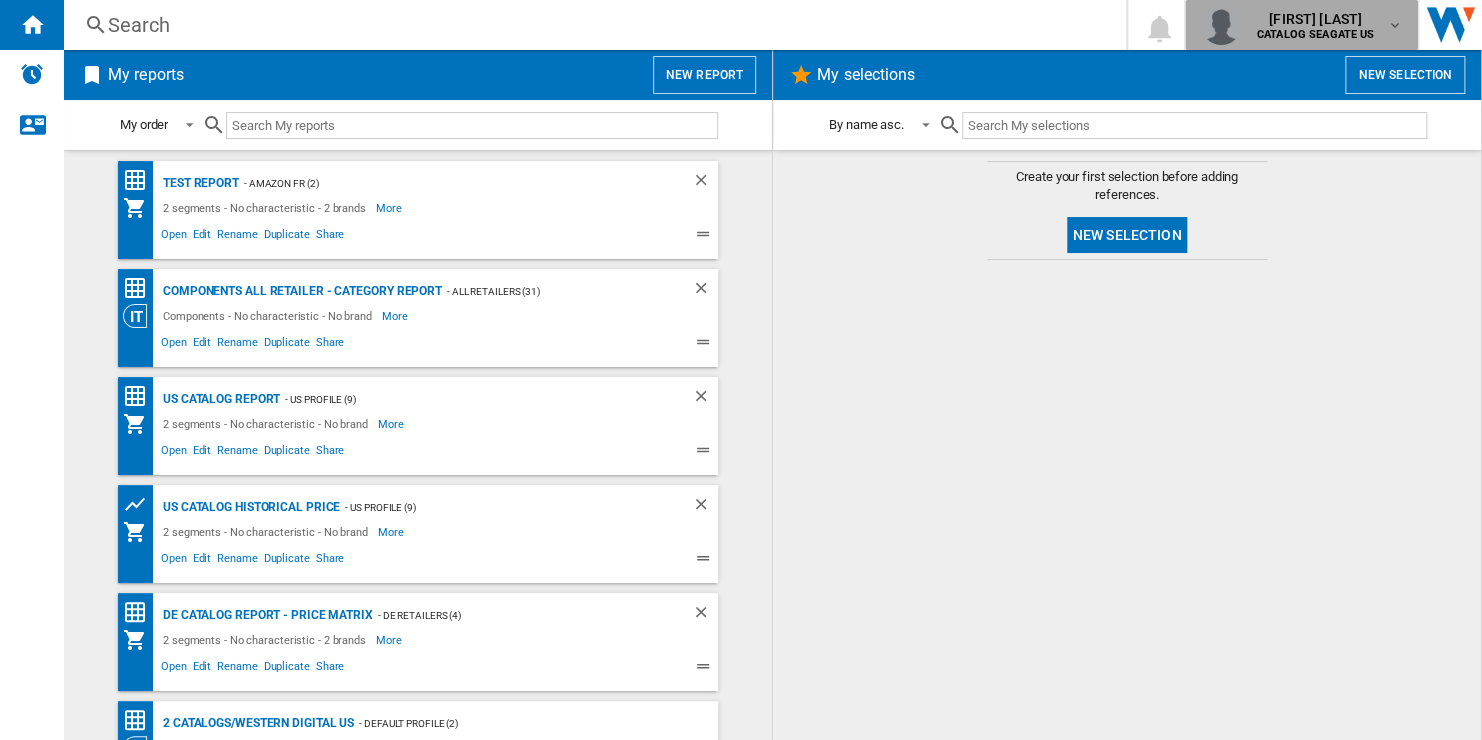 click on "CATALOG SEAGATE US" at bounding box center (1316, 34) 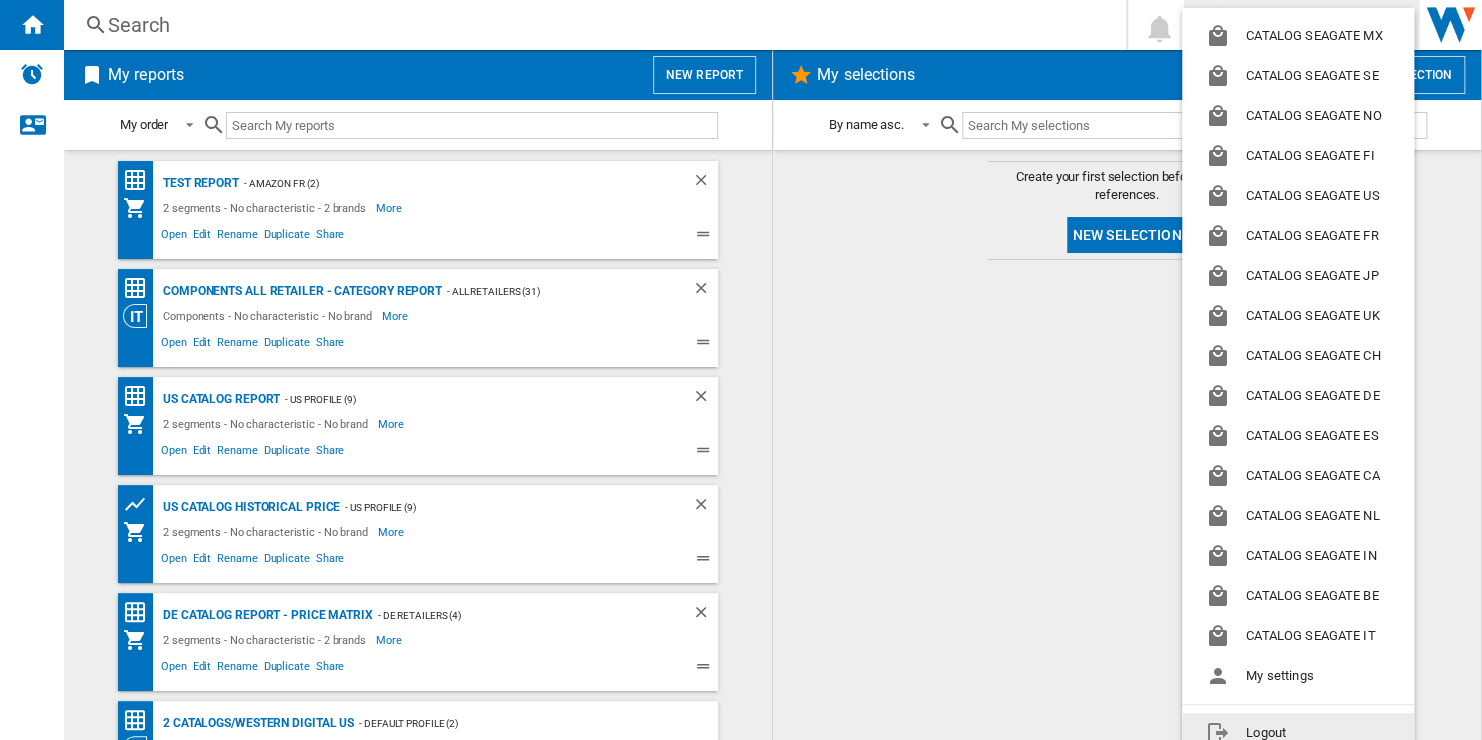 click on "Logout" 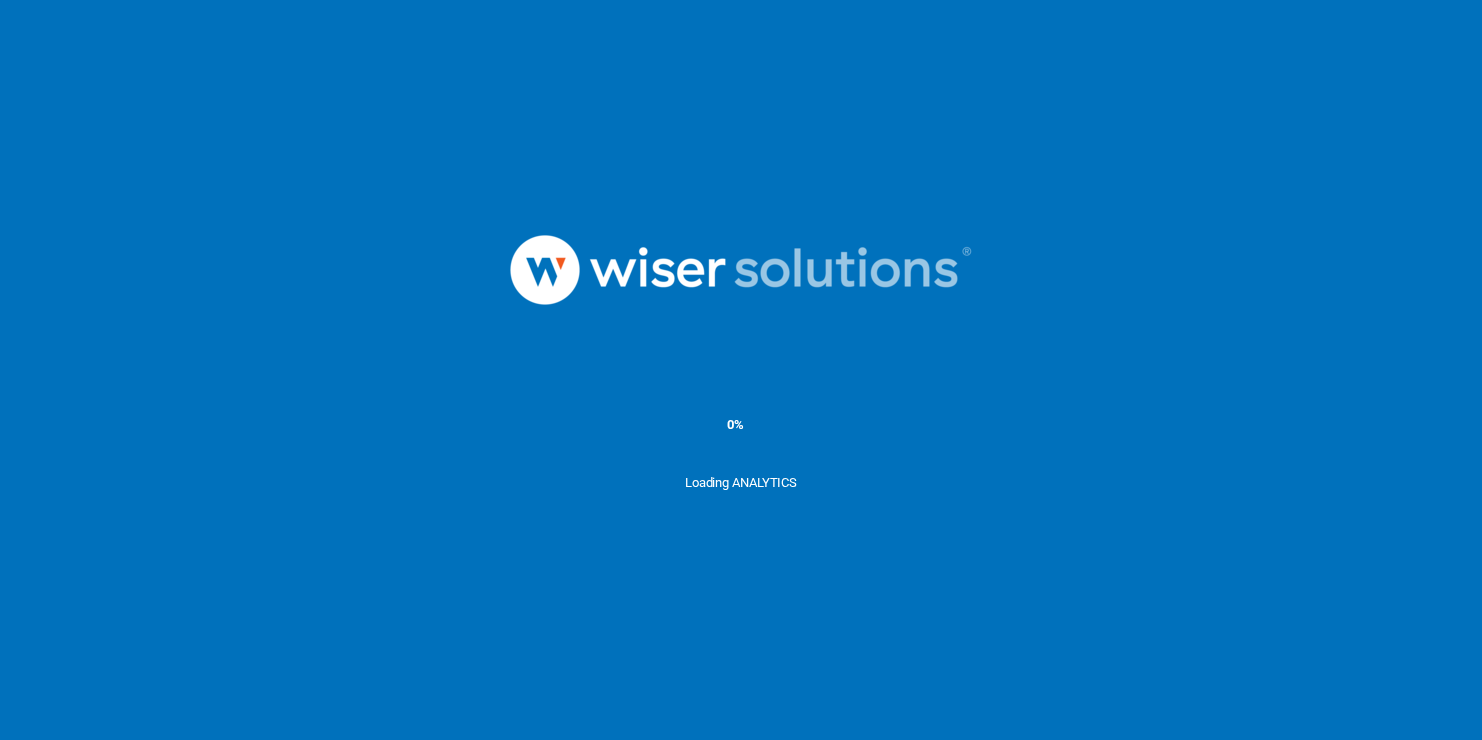 scroll, scrollTop: 0, scrollLeft: 0, axis: both 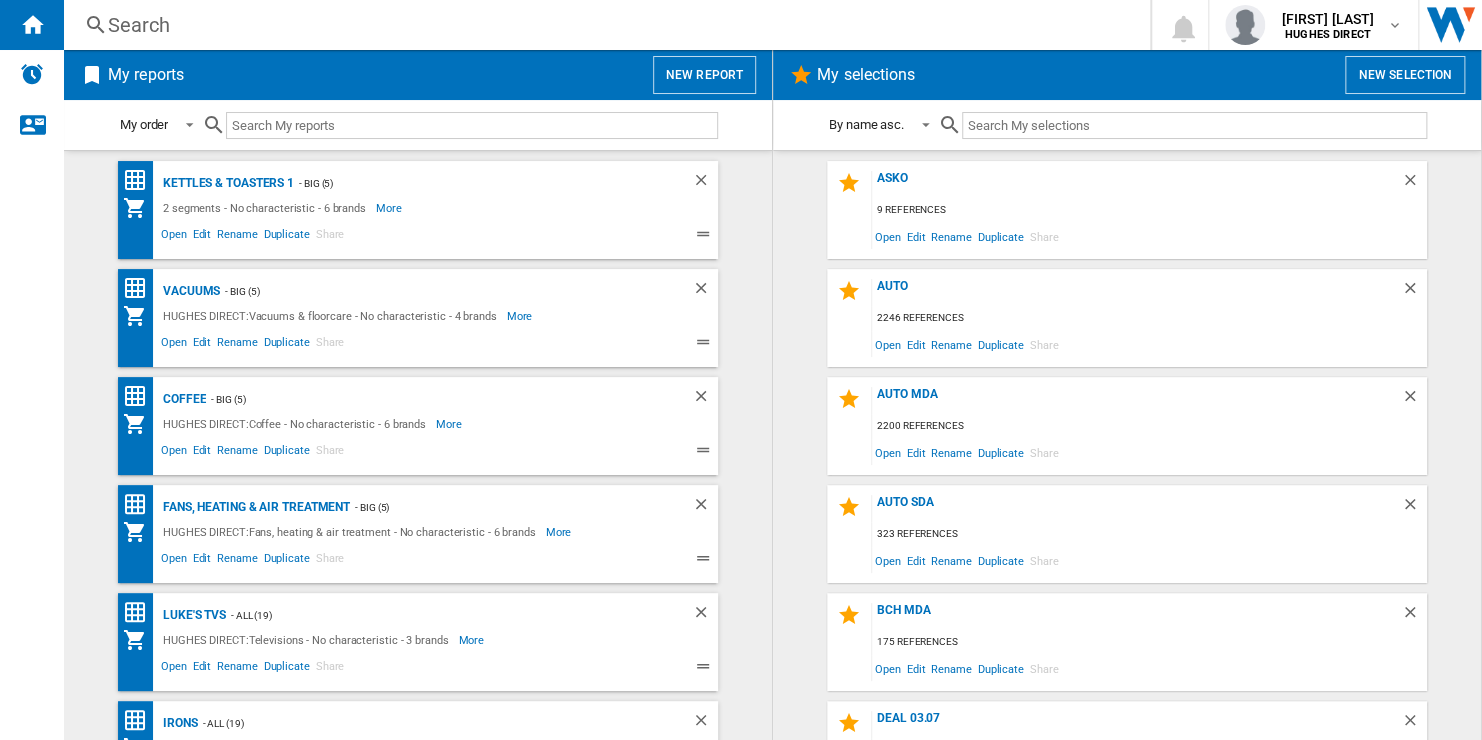 click on "New report" at bounding box center (704, 75) 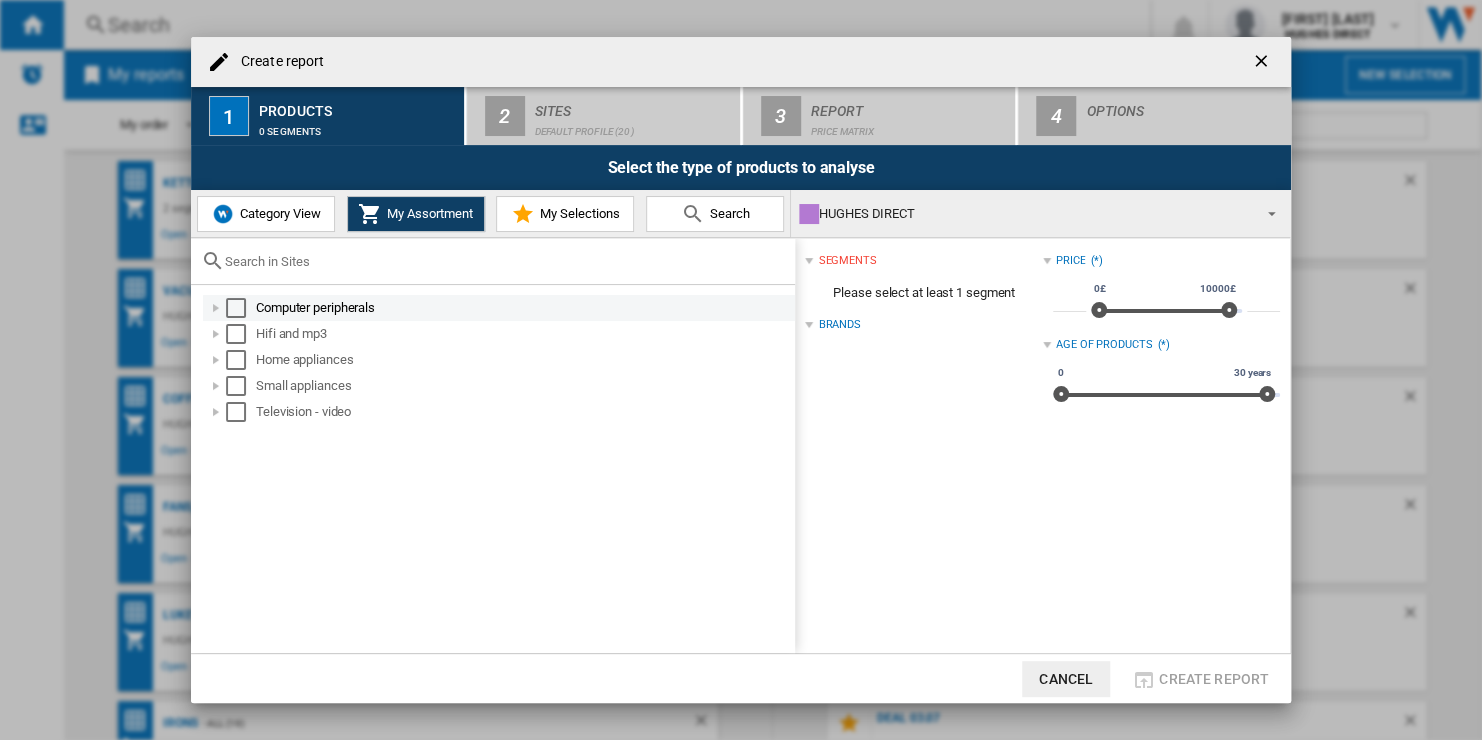 click at bounding box center [236, 308] 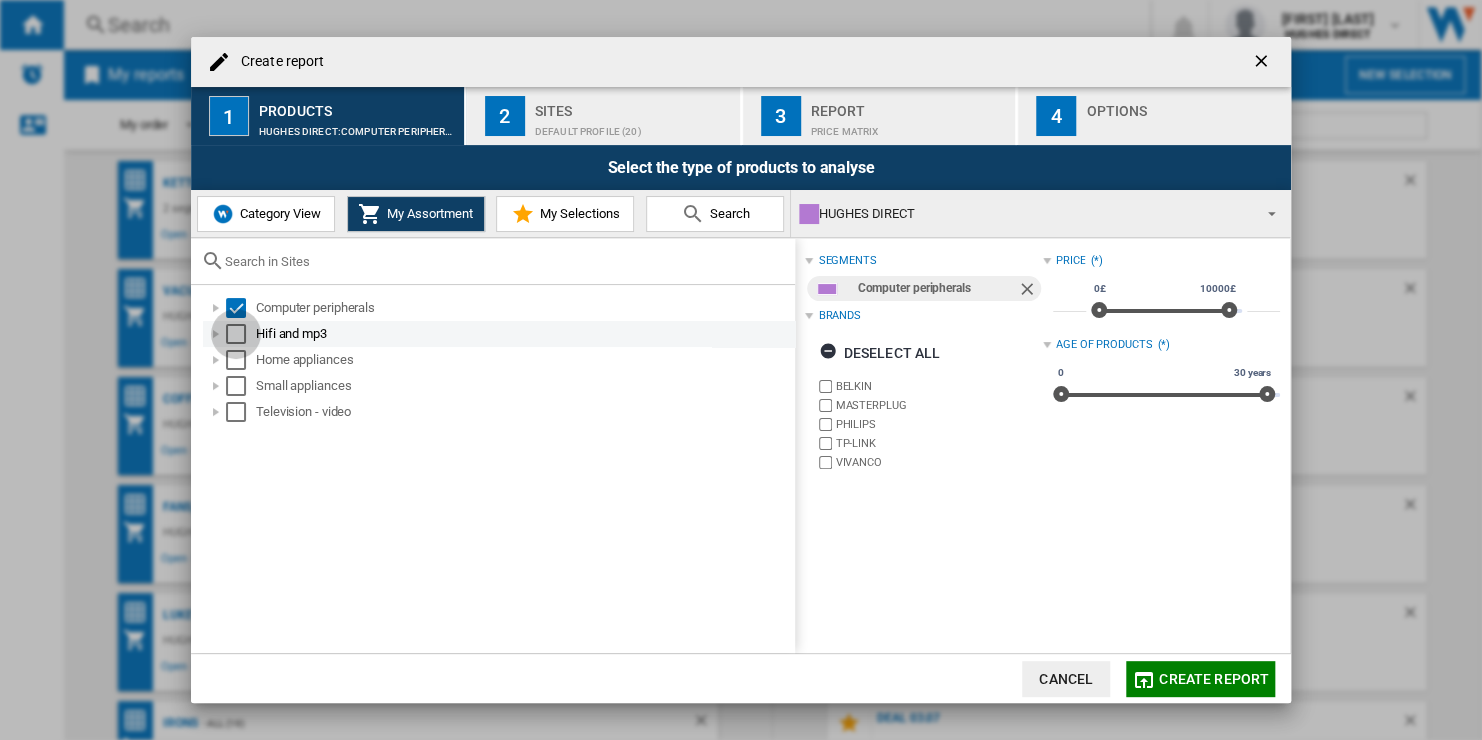 click at bounding box center (236, 334) 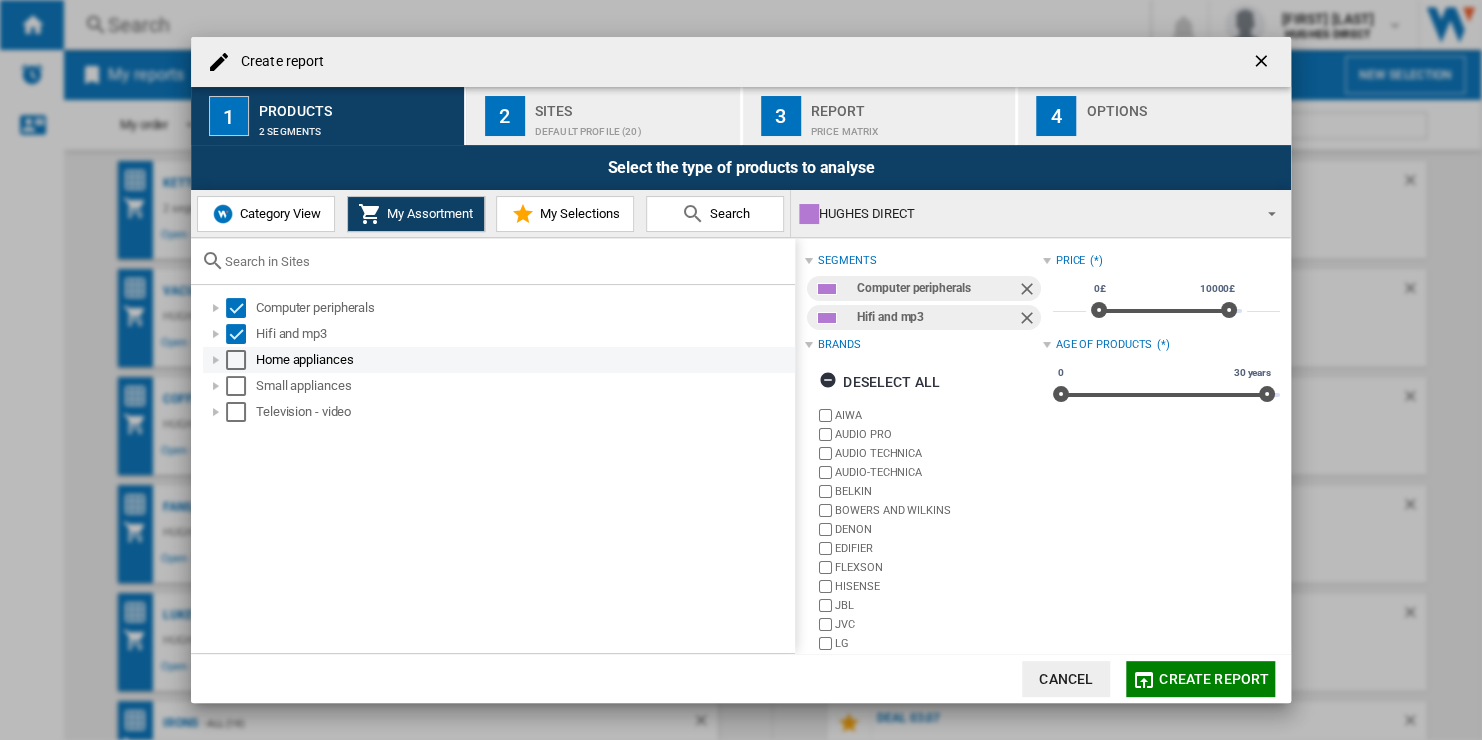 click at bounding box center (236, 360) 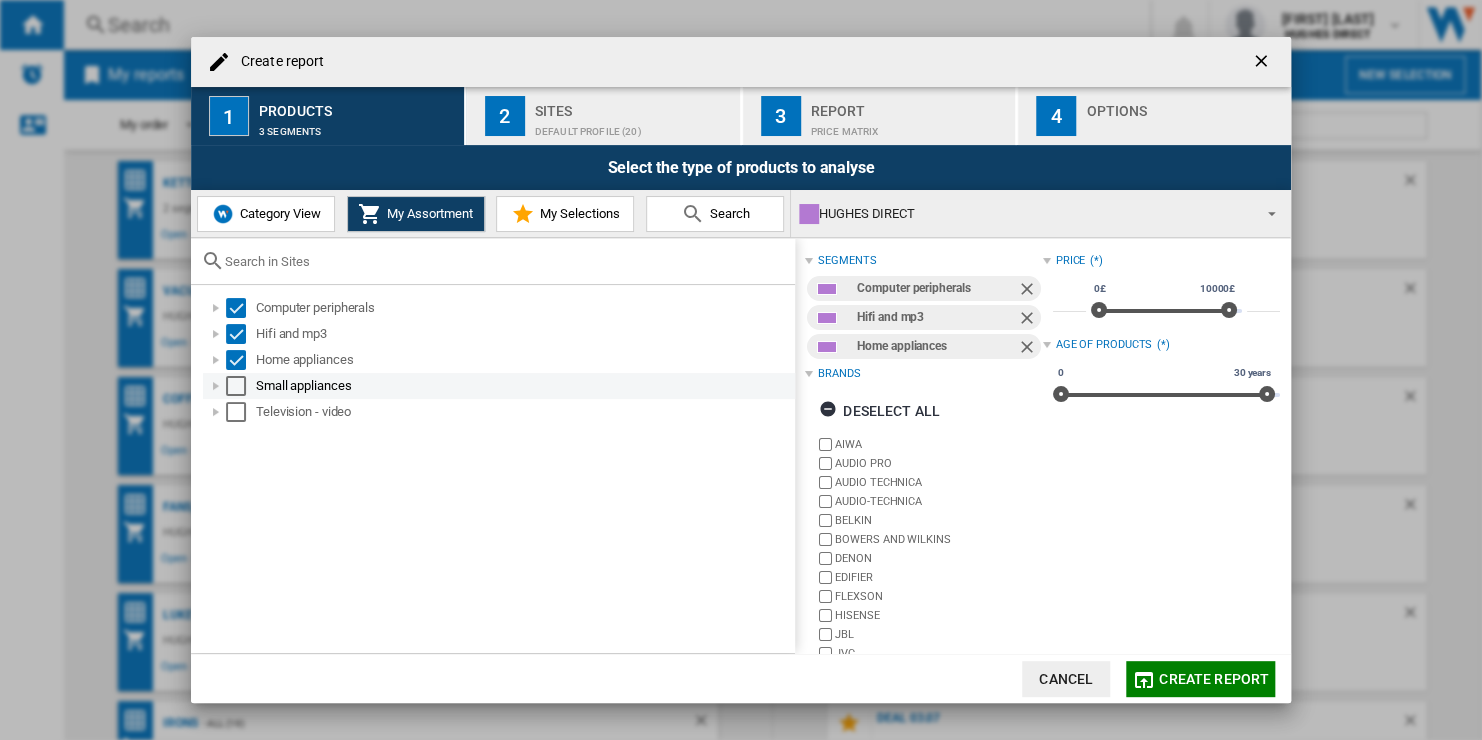click at bounding box center [236, 386] 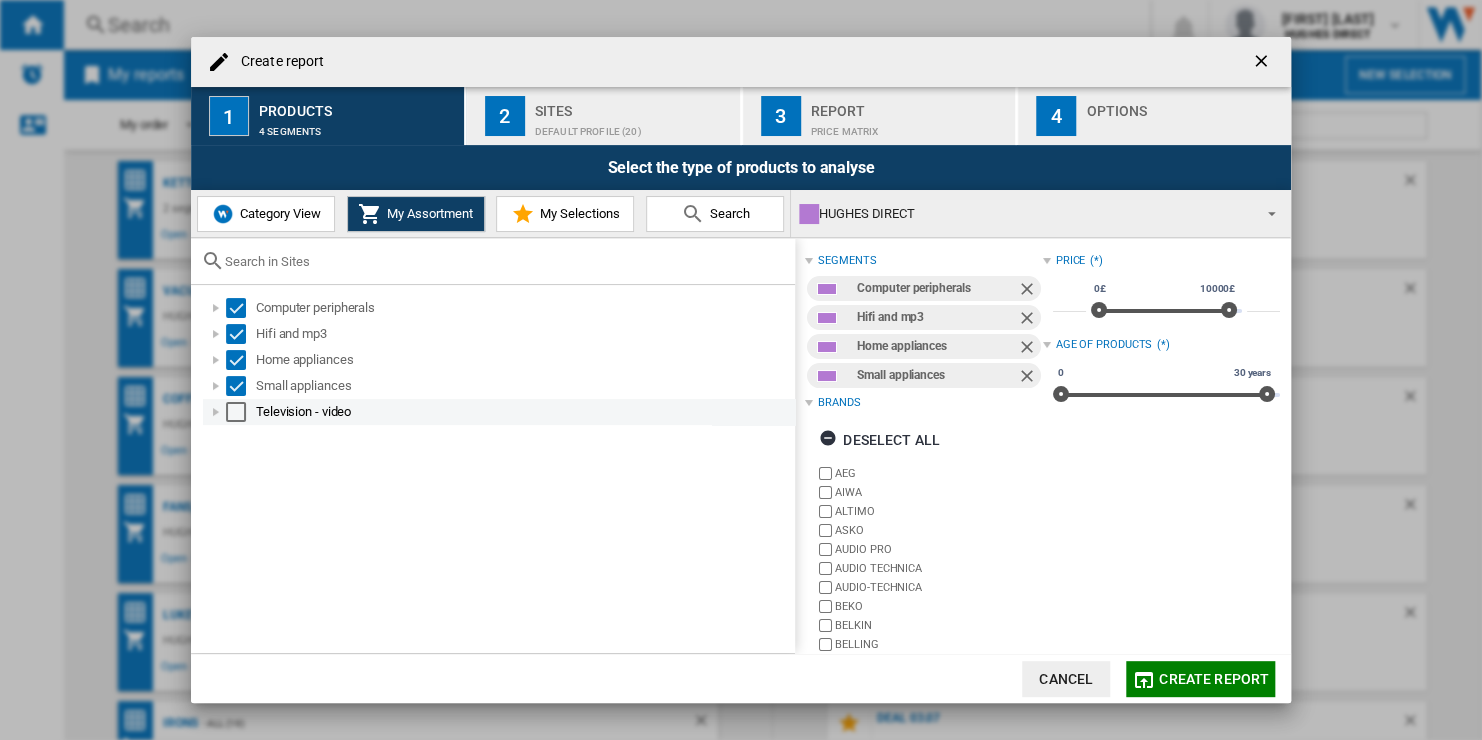 click at bounding box center [236, 412] 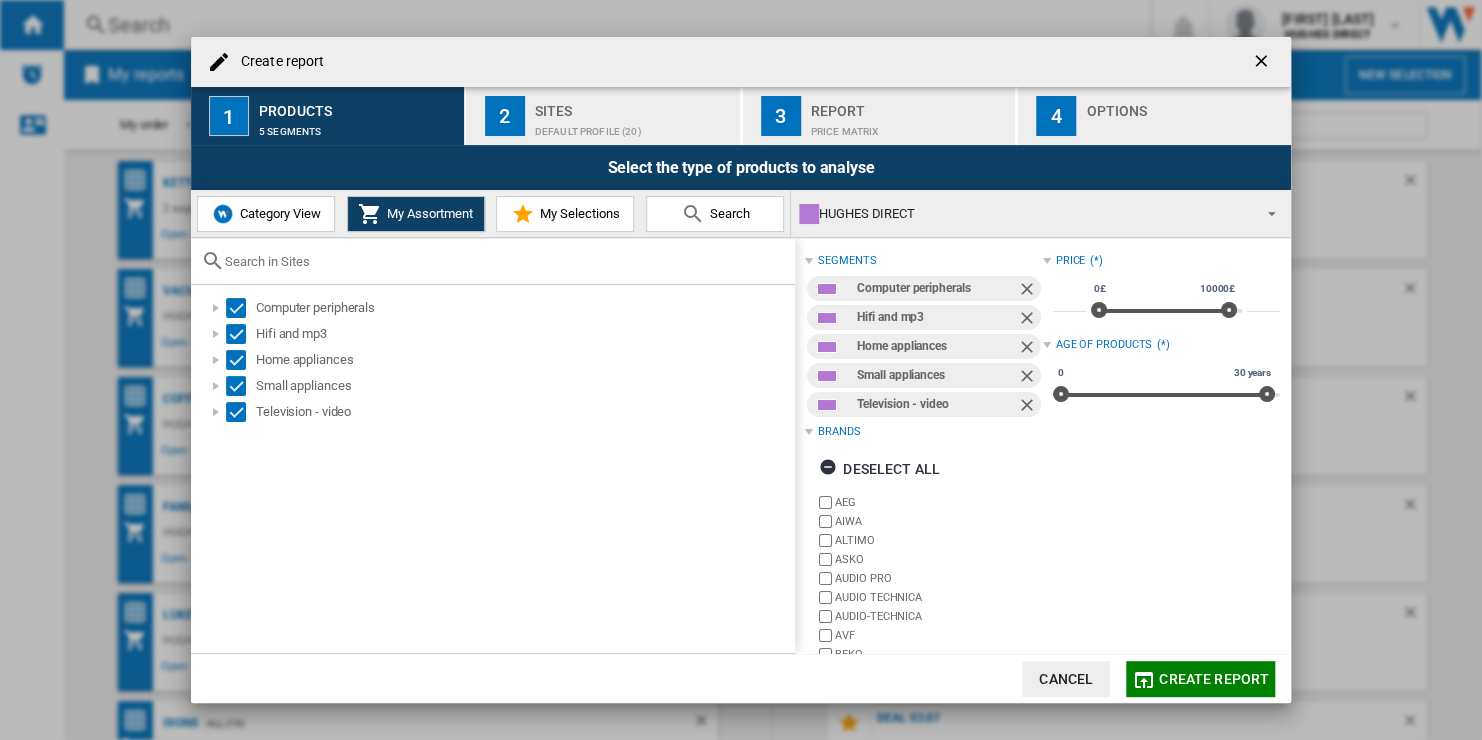 click at bounding box center [1263, 62] 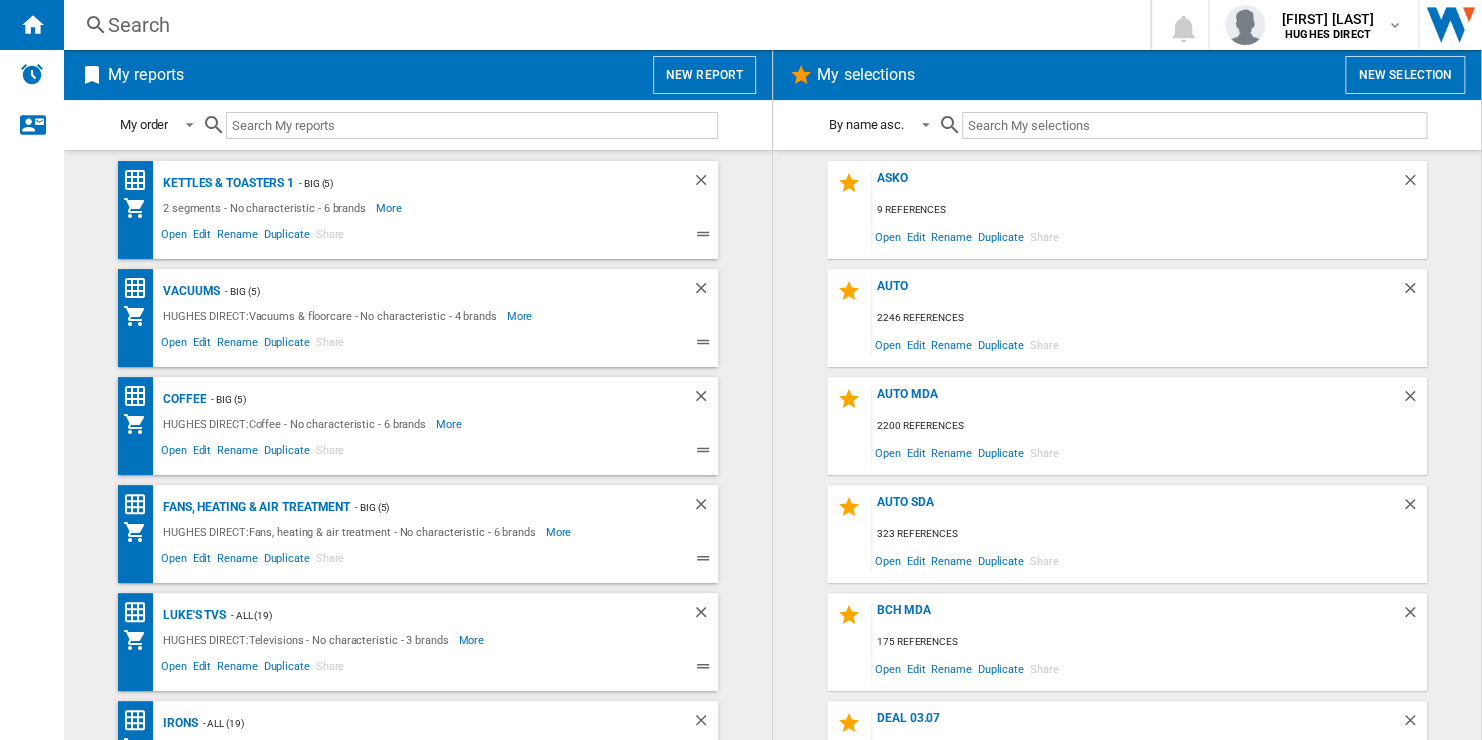 click on "New report" at bounding box center (704, 75) 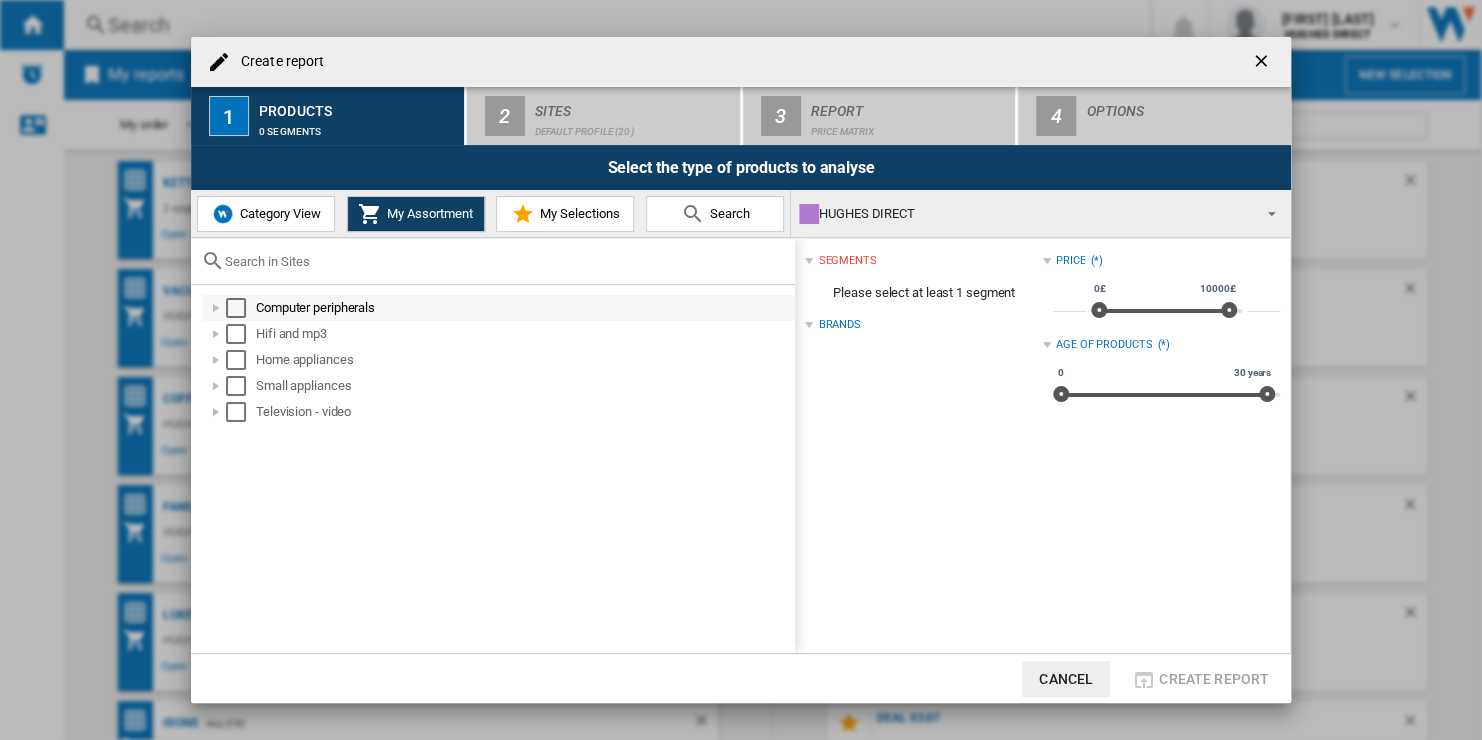 click on "Computer peripherals" at bounding box center [524, 308] 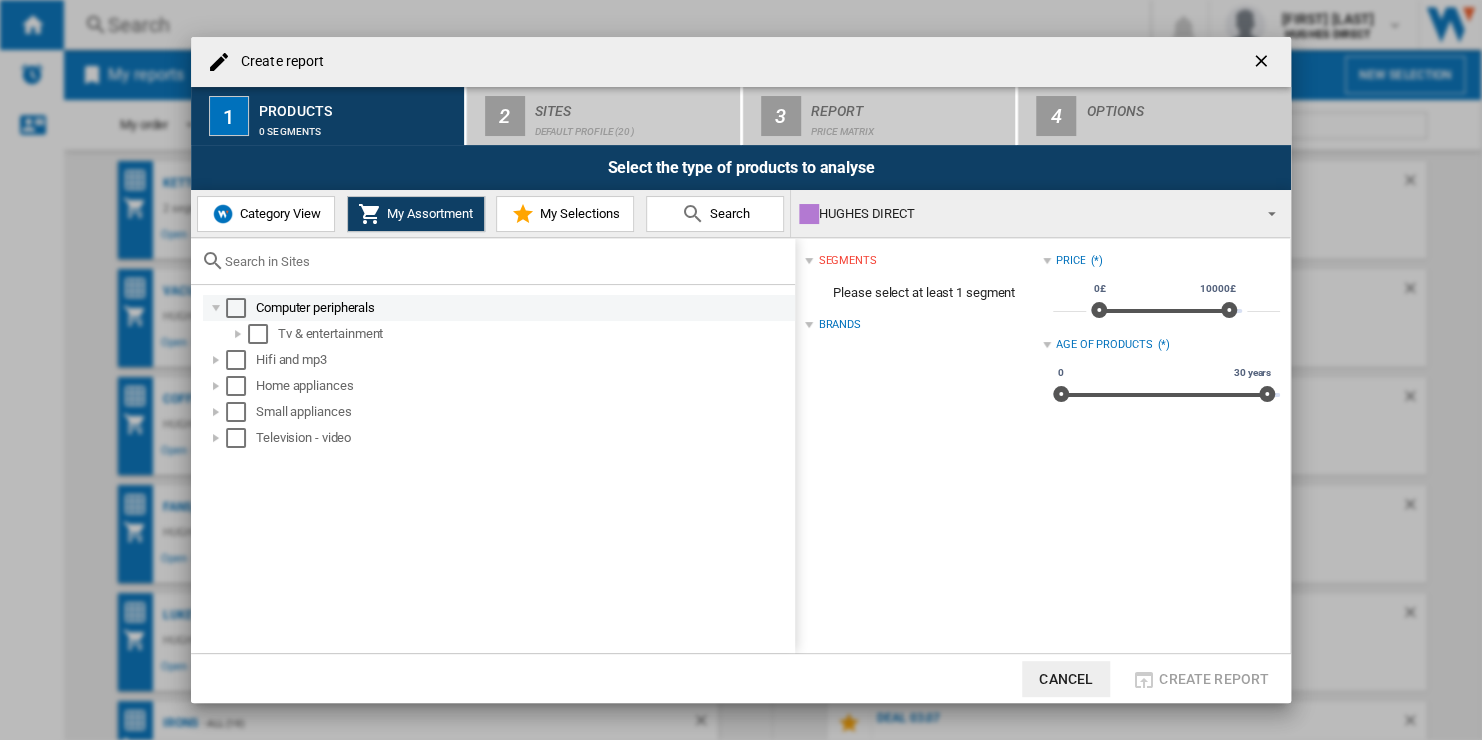 click at bounding box center [236, 308] 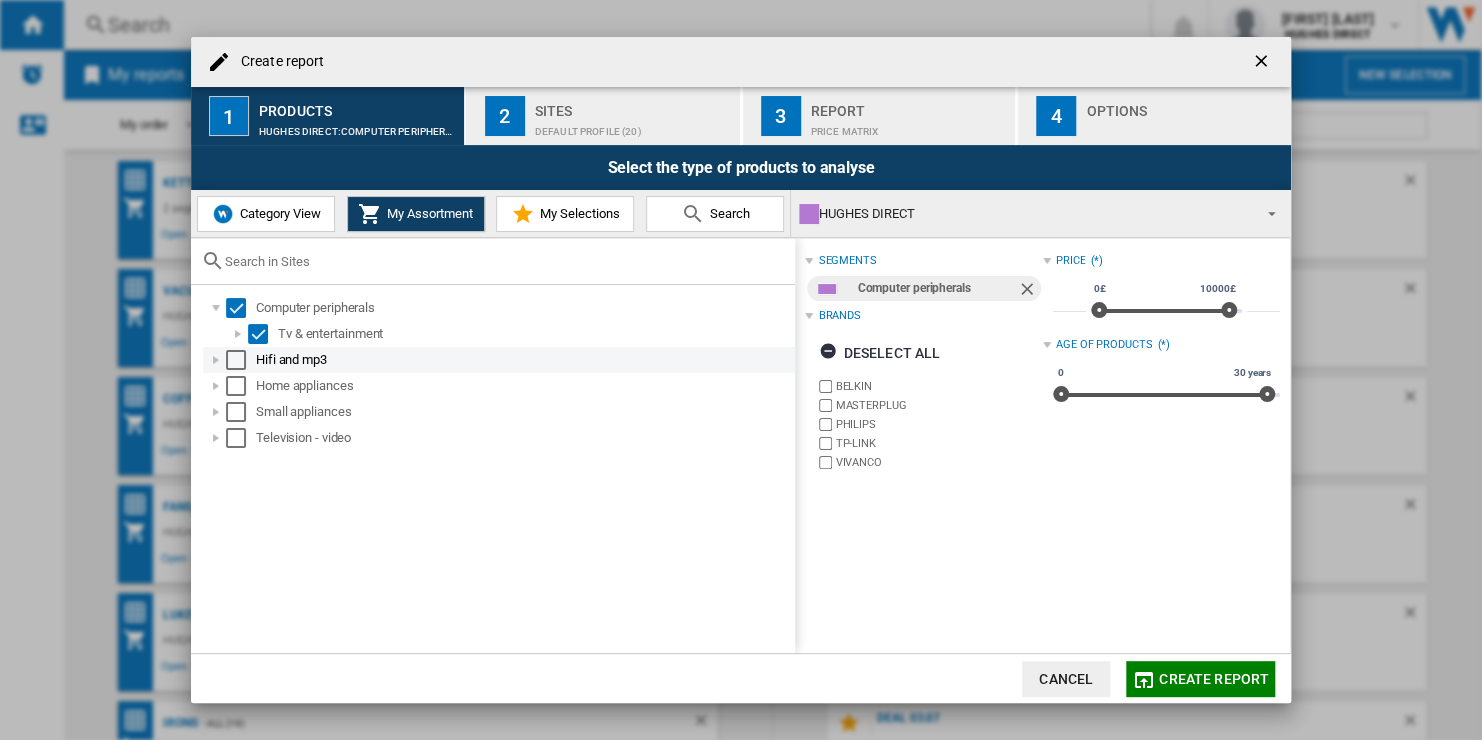 click at bounding box center (236, 360) 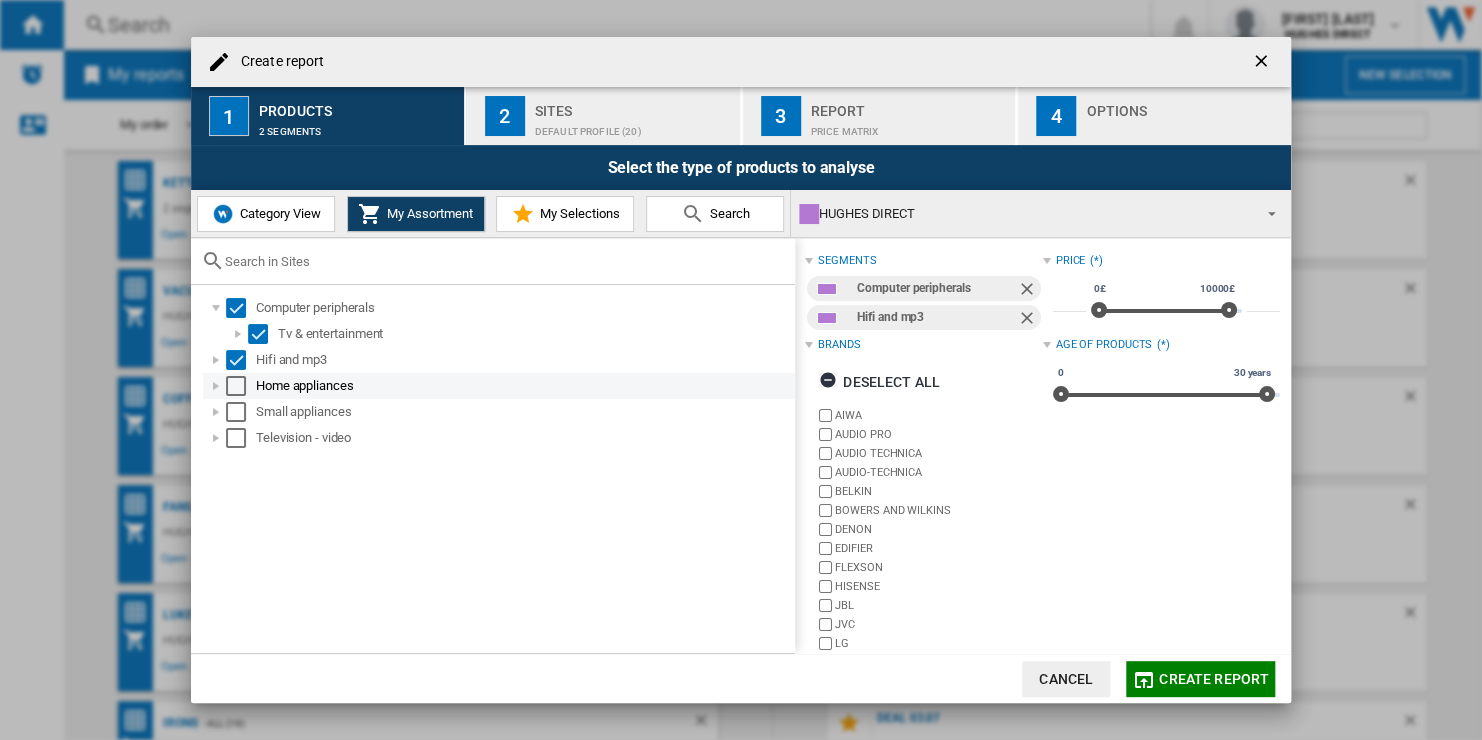 click at bounding box center [236, 386] 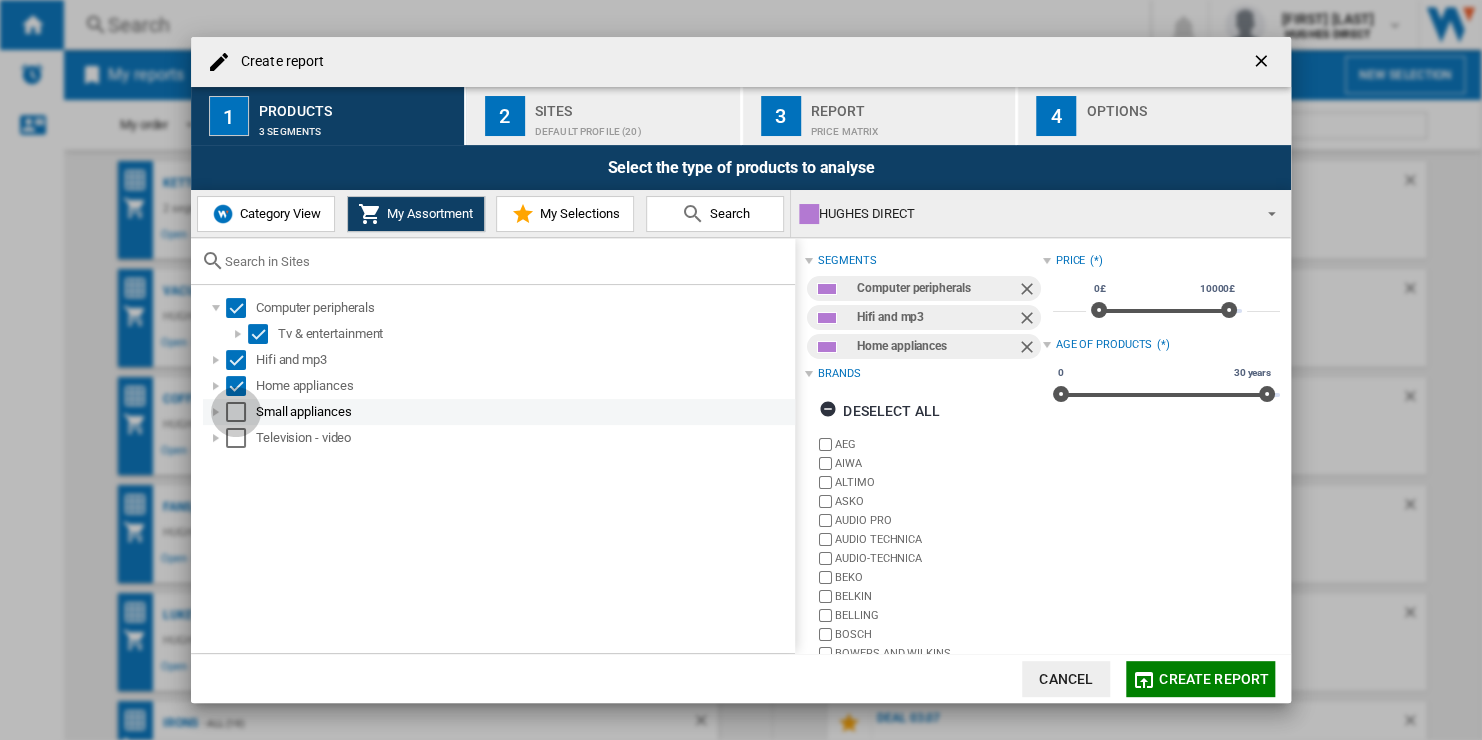 click at bounding box center (236, 412) 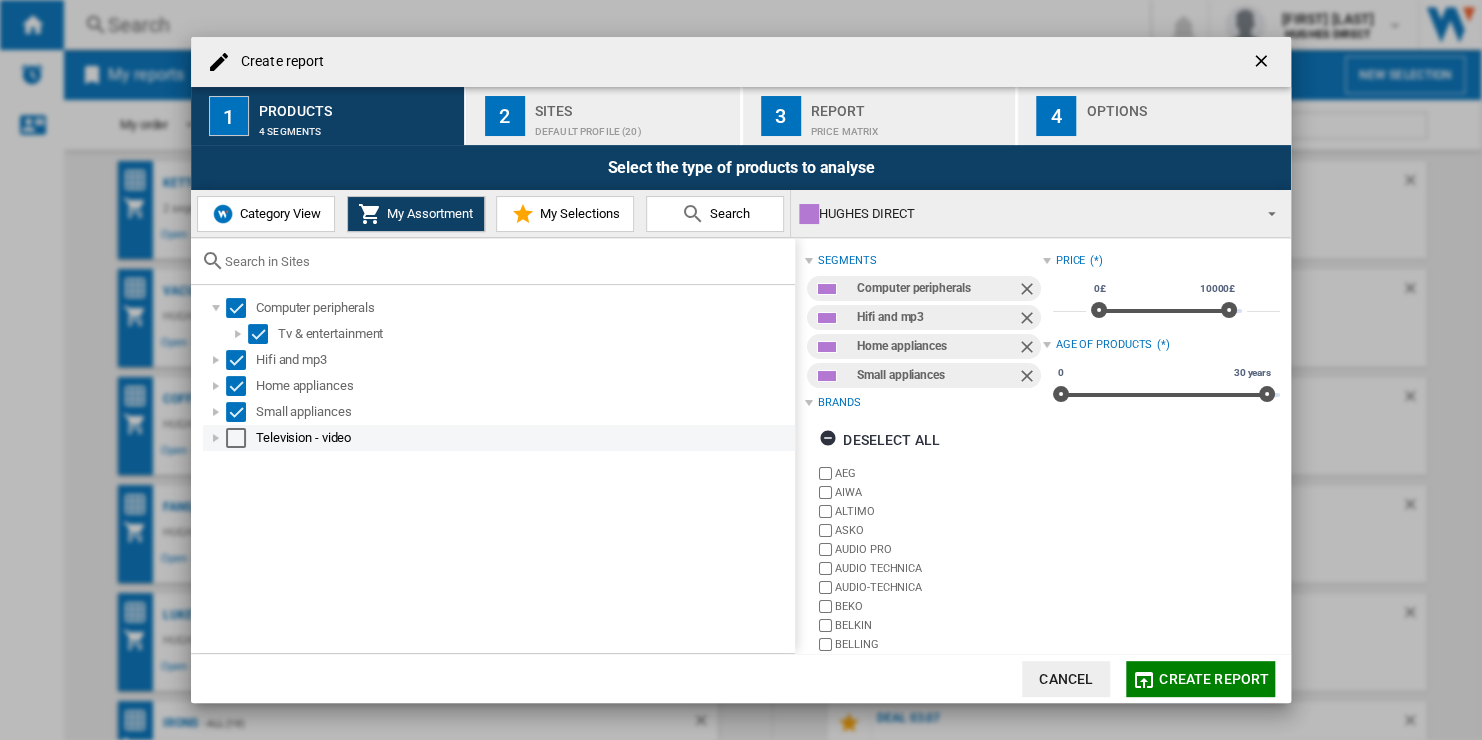 click at bounding box center [236, 438] 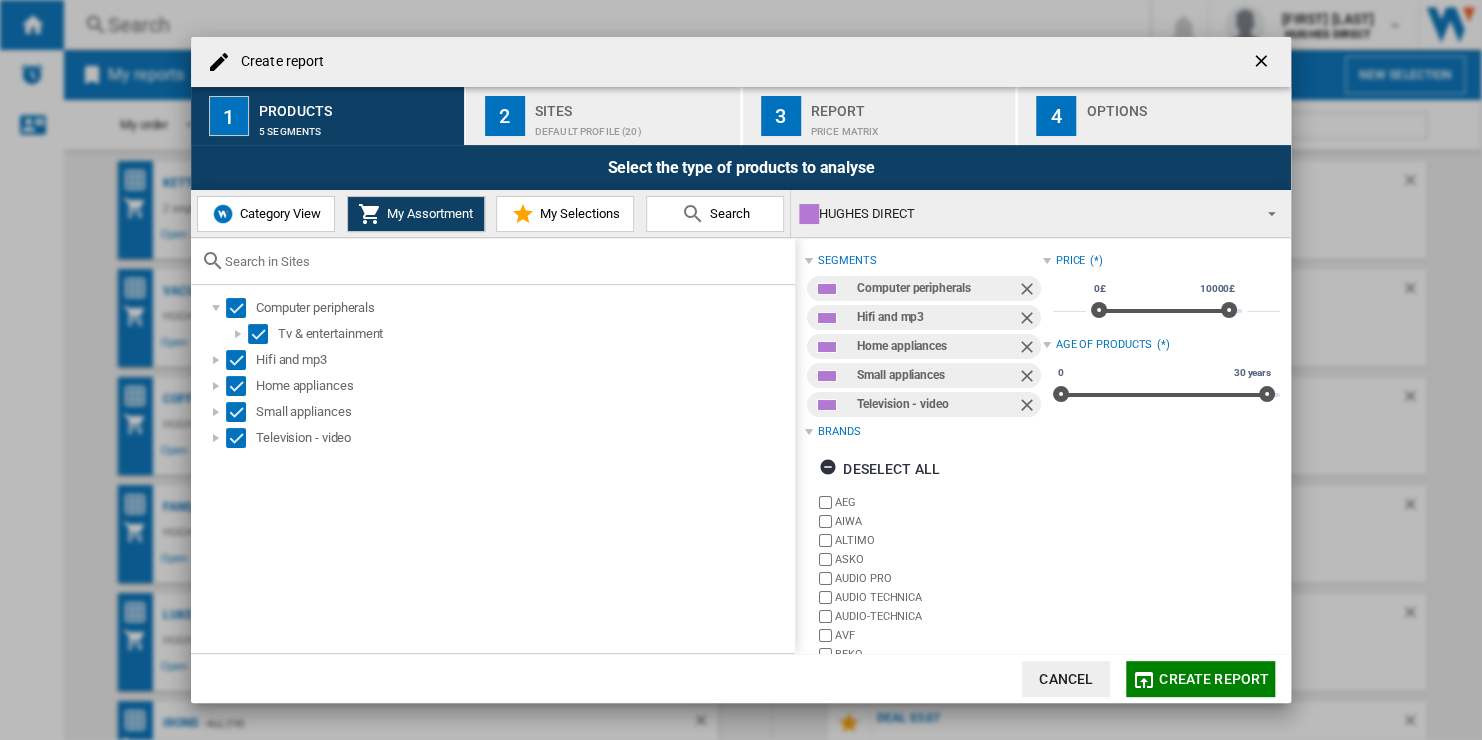 click on "Category View" at bounding box center [278, 213] 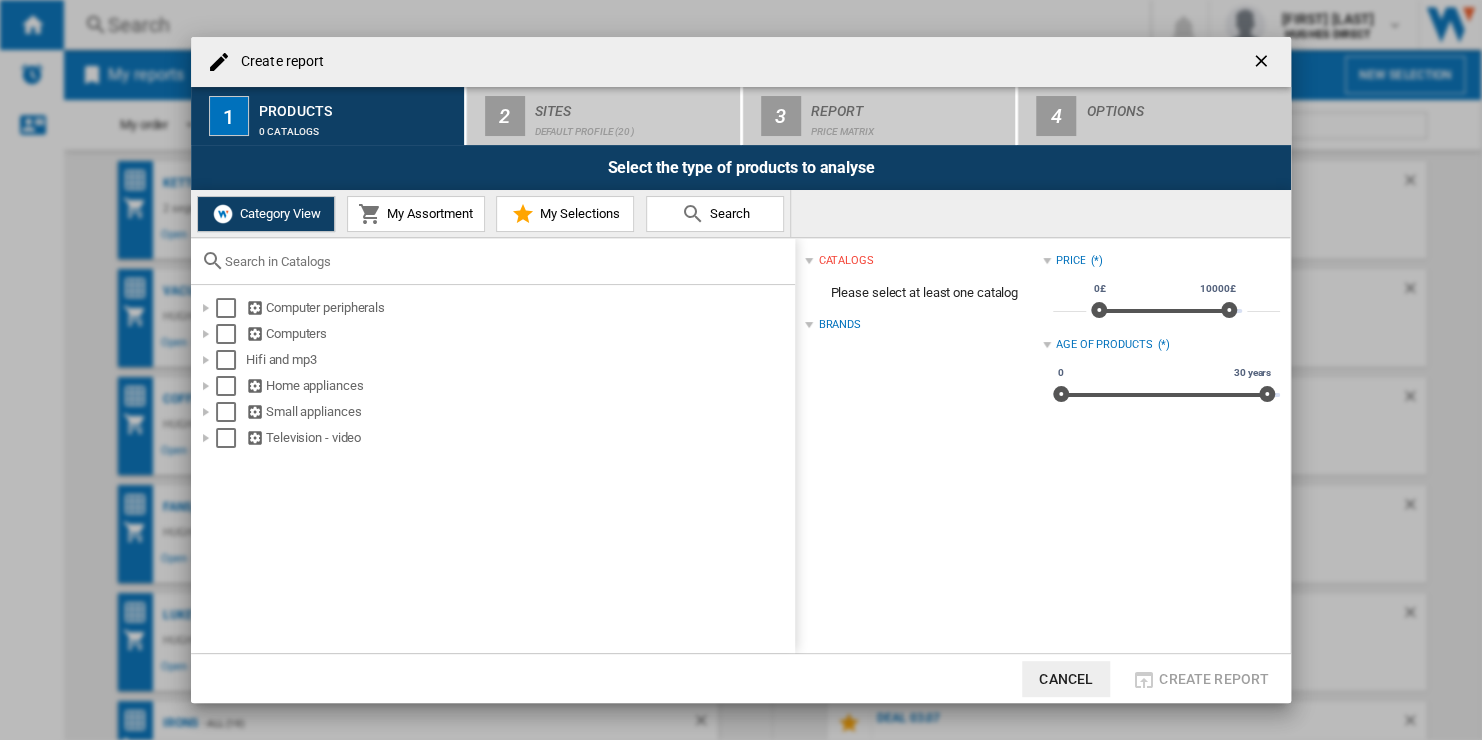click on "My Assortment" at bounding box center [427, 213] 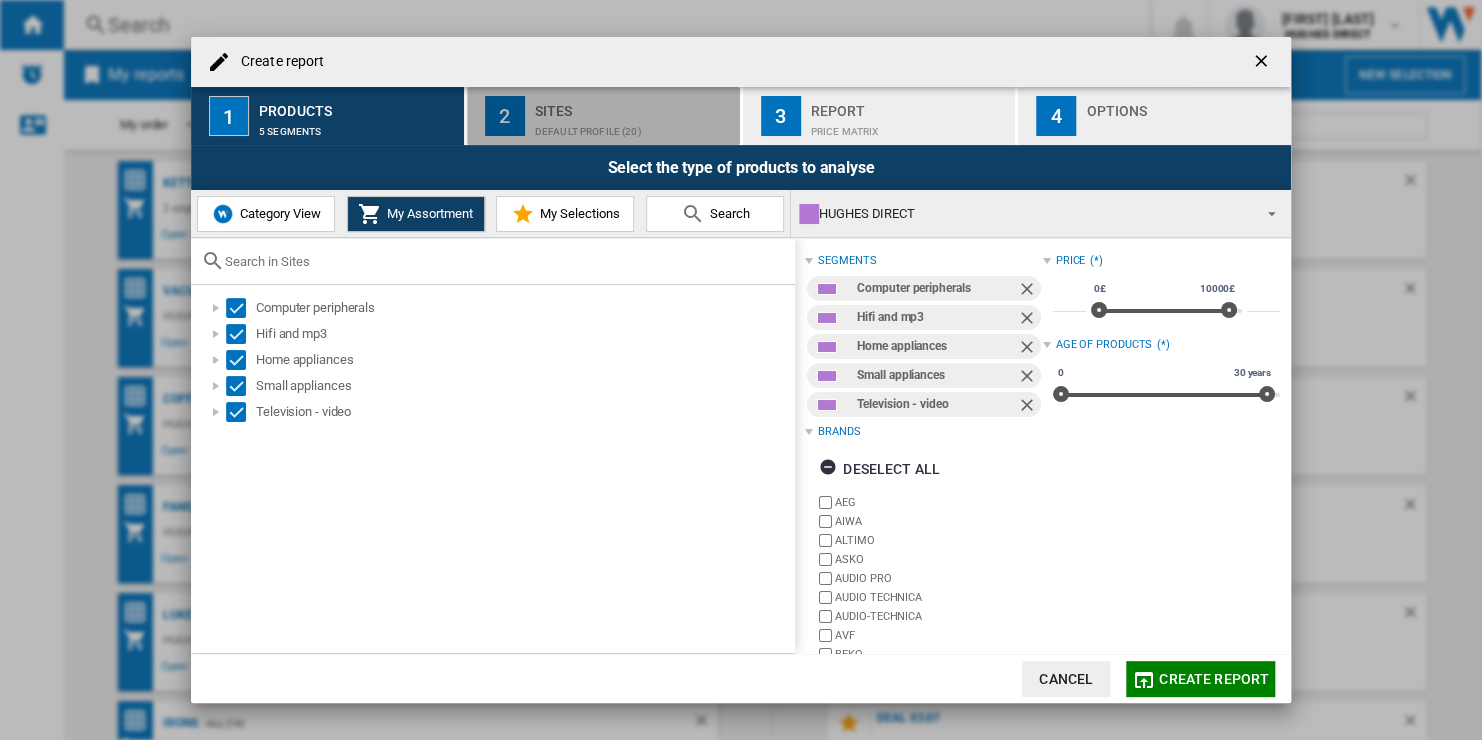 click on "Default profile (20)" at bounding box center [633, 126] 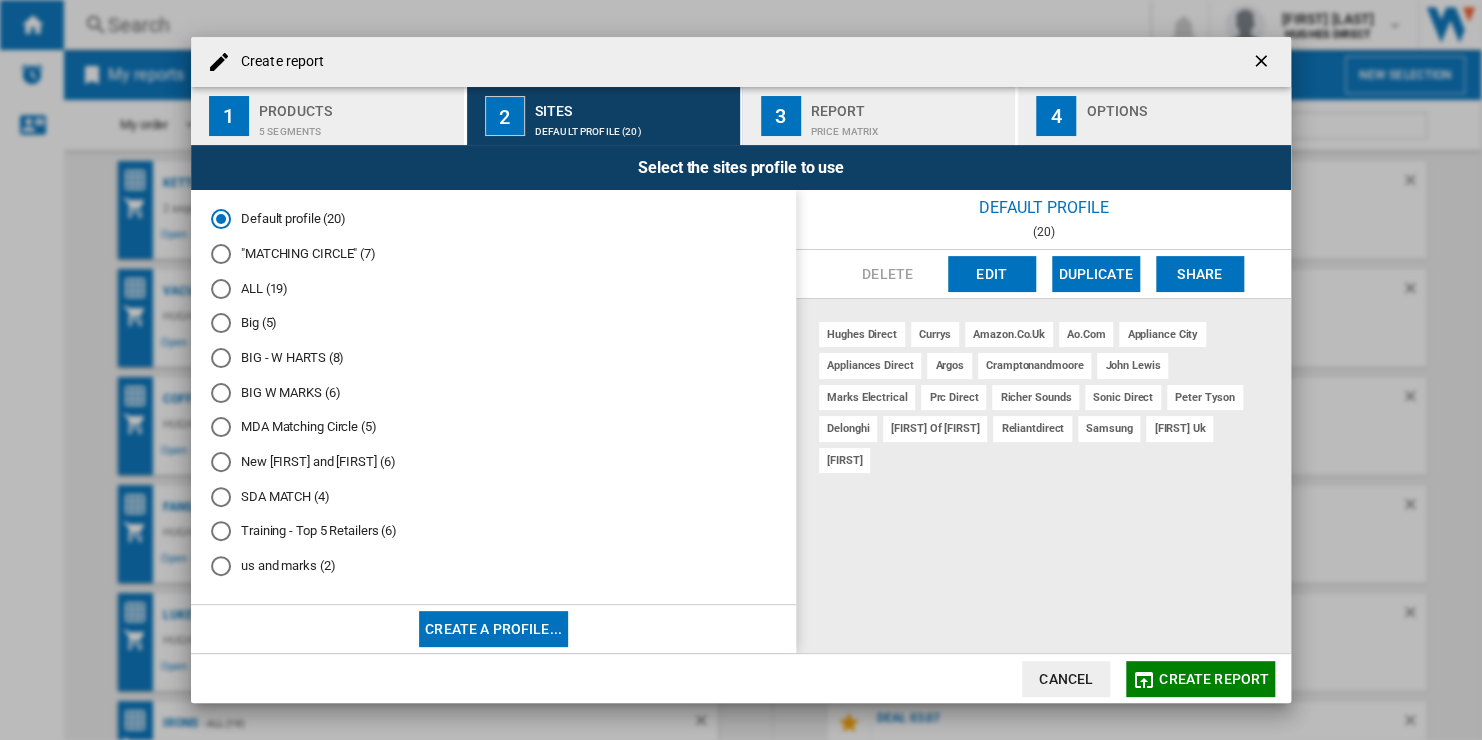 click on "Edit" at bounding box center (992, 274) 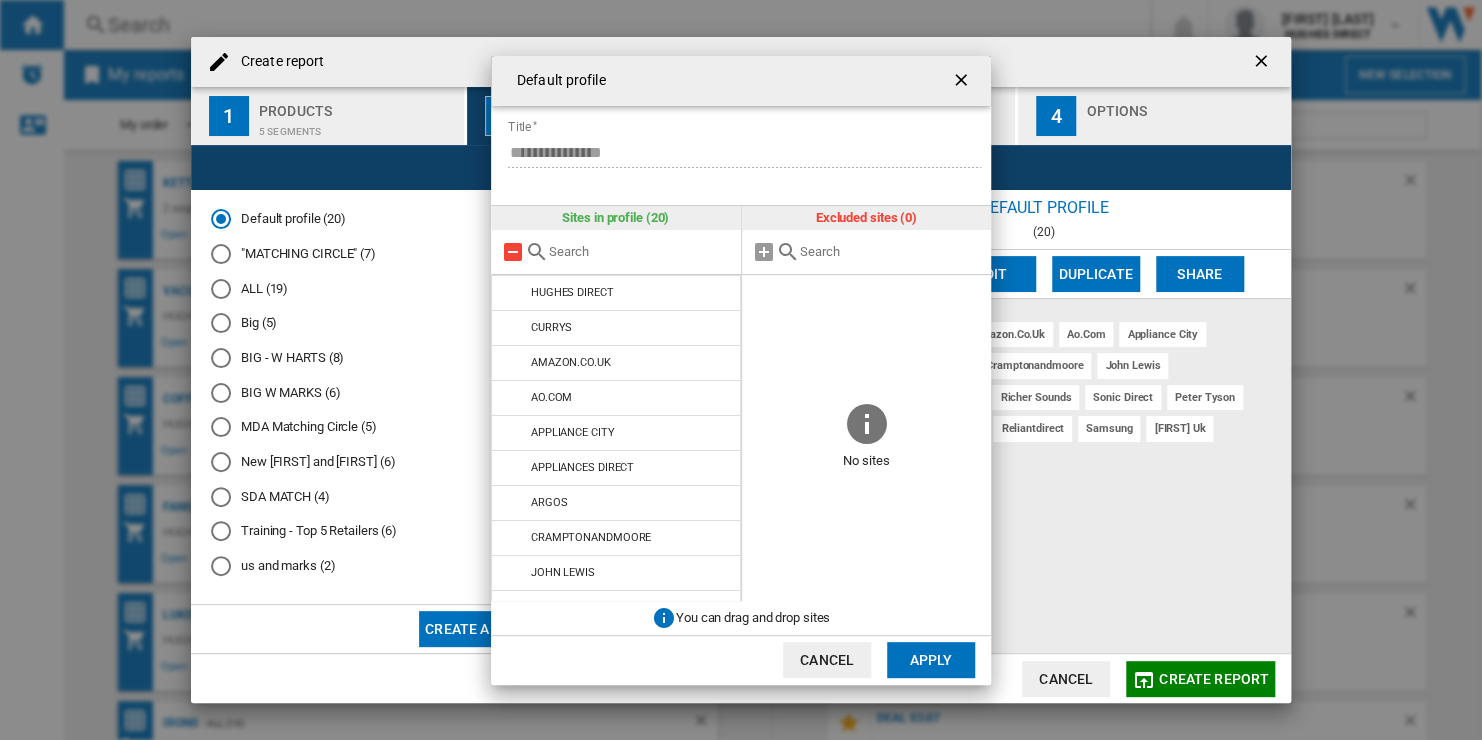 click at bounding box center (513, 252) 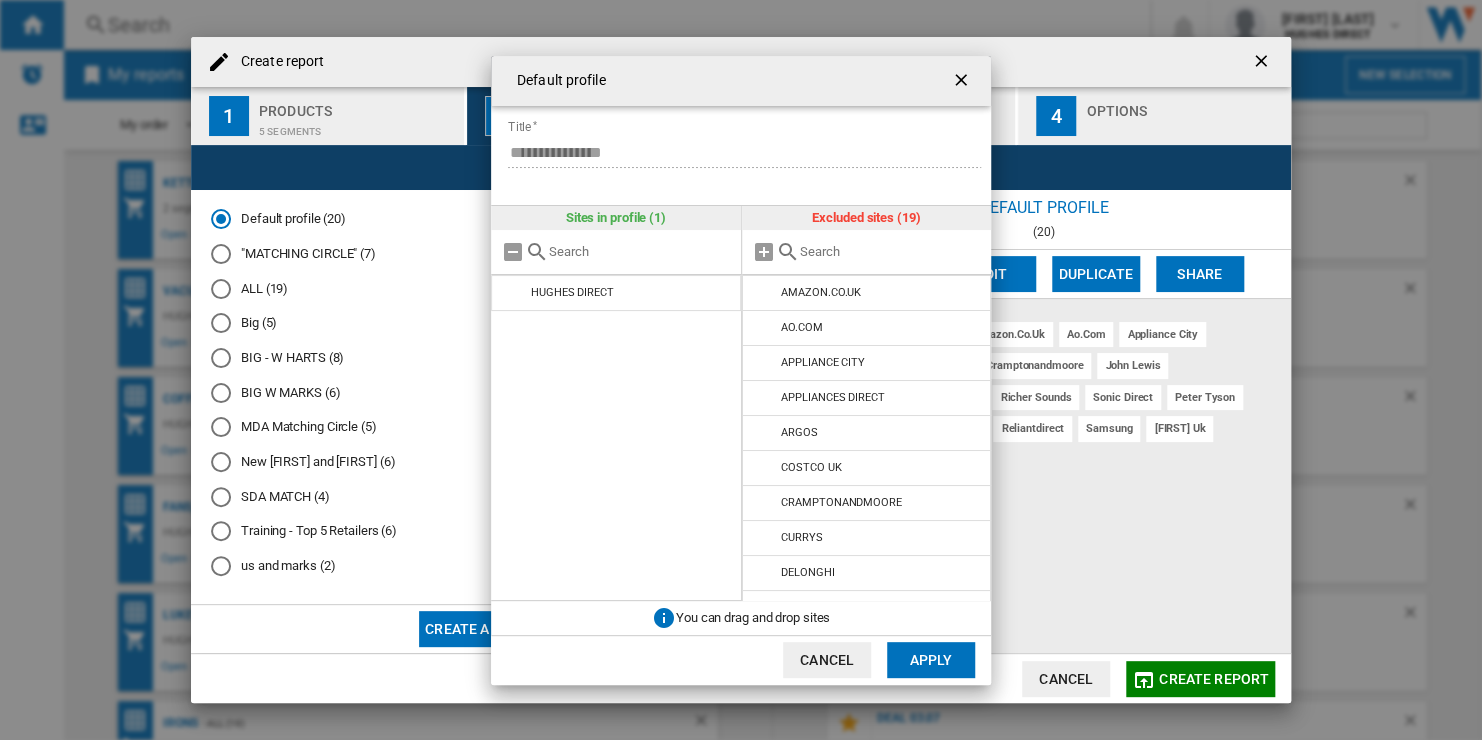 click on "Apply" 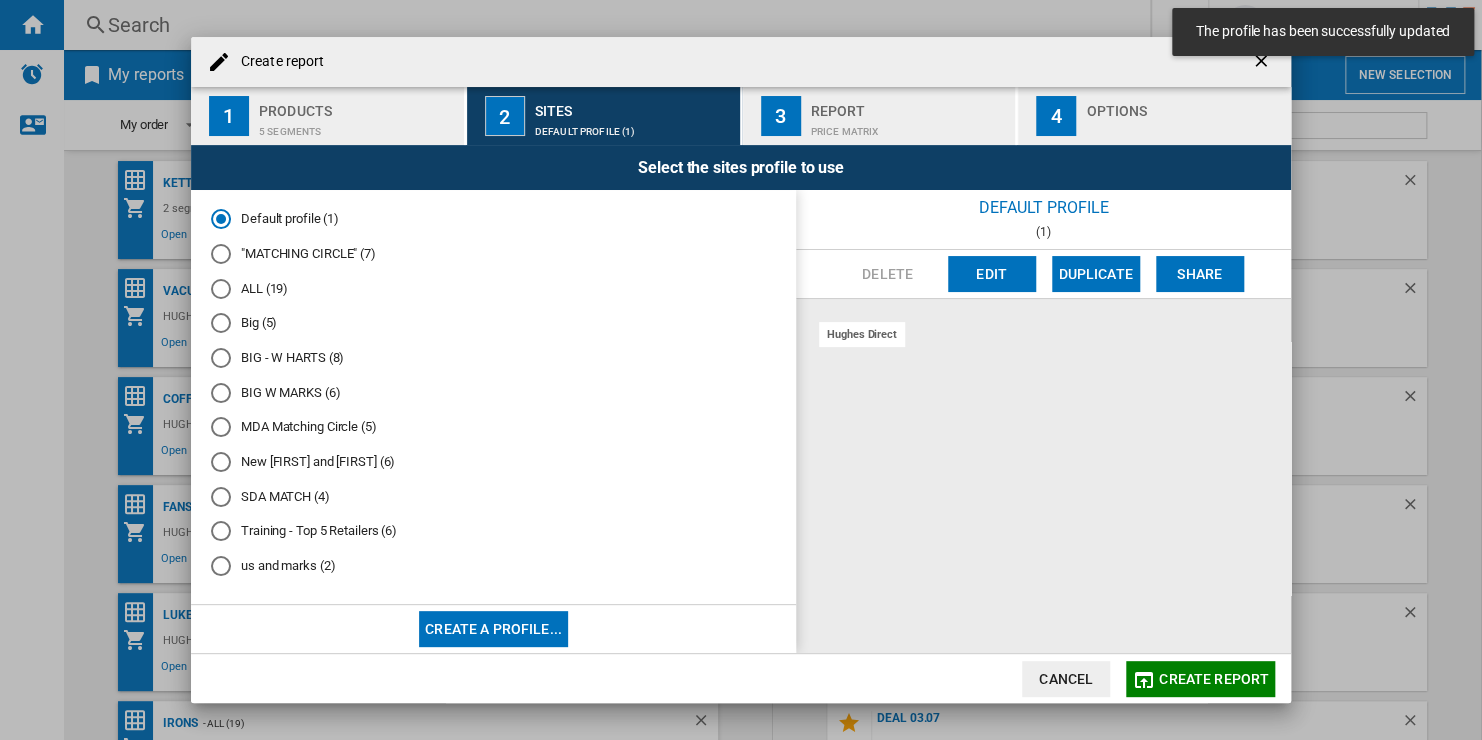 click on "Create report" 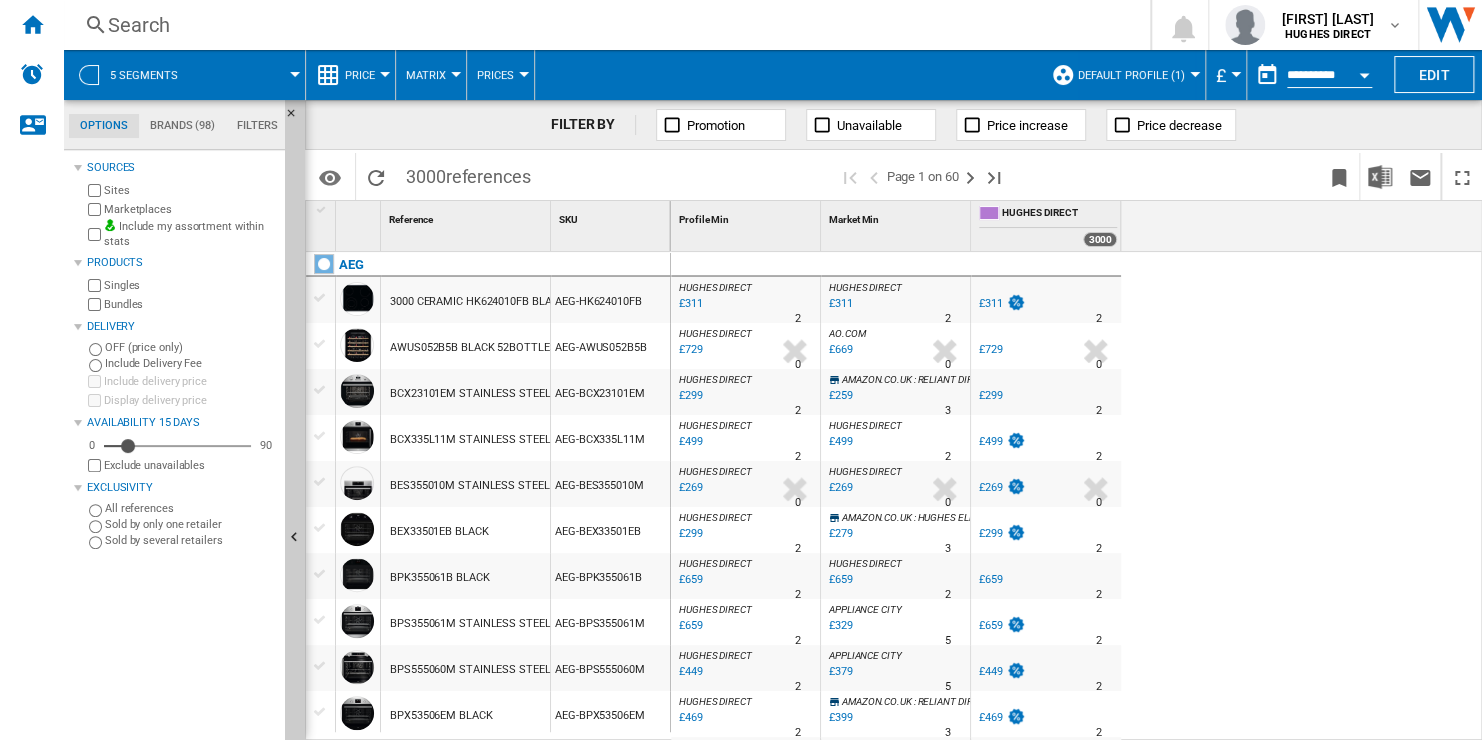 click on "3000  references" at bounding box center [468, 174] 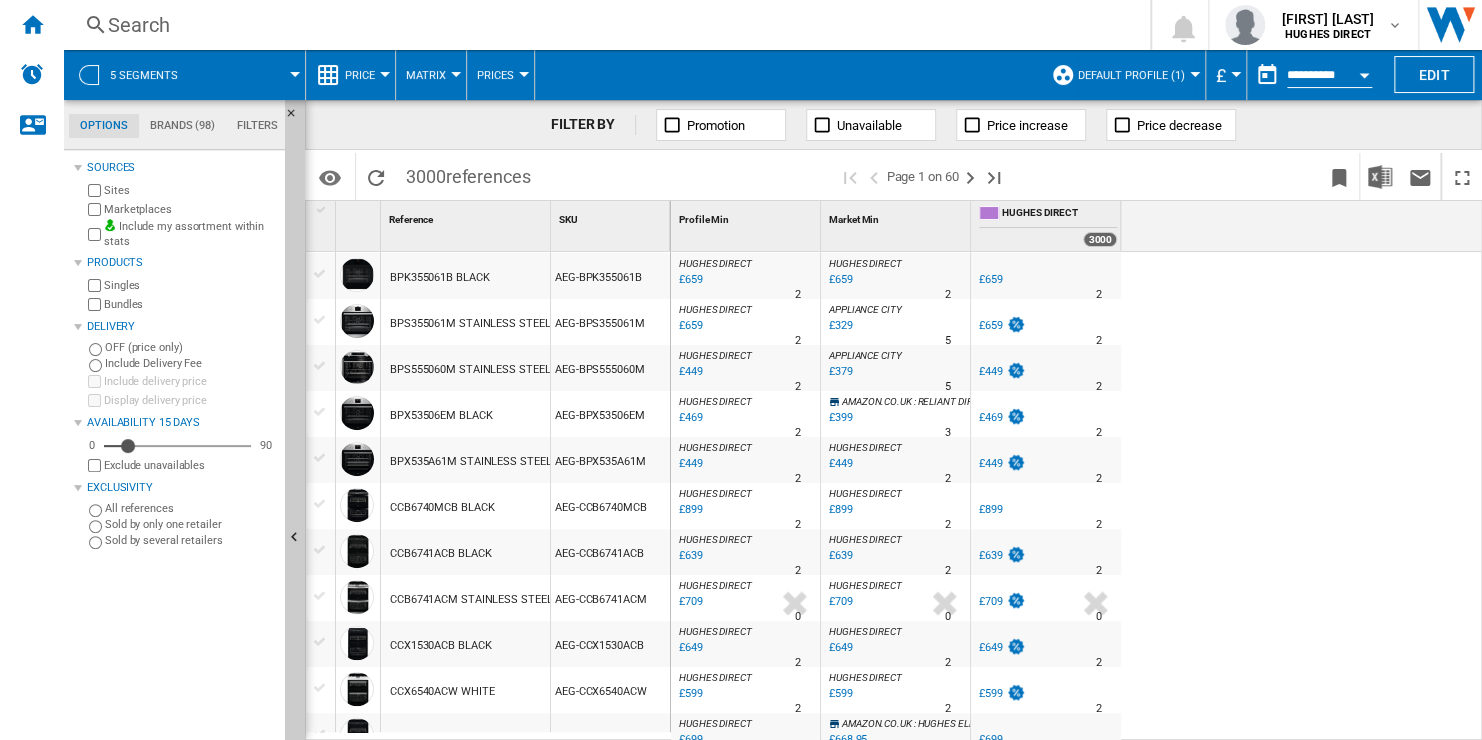 scroll, scrollTop: 800, scrollLeft: 0, axis: vertical 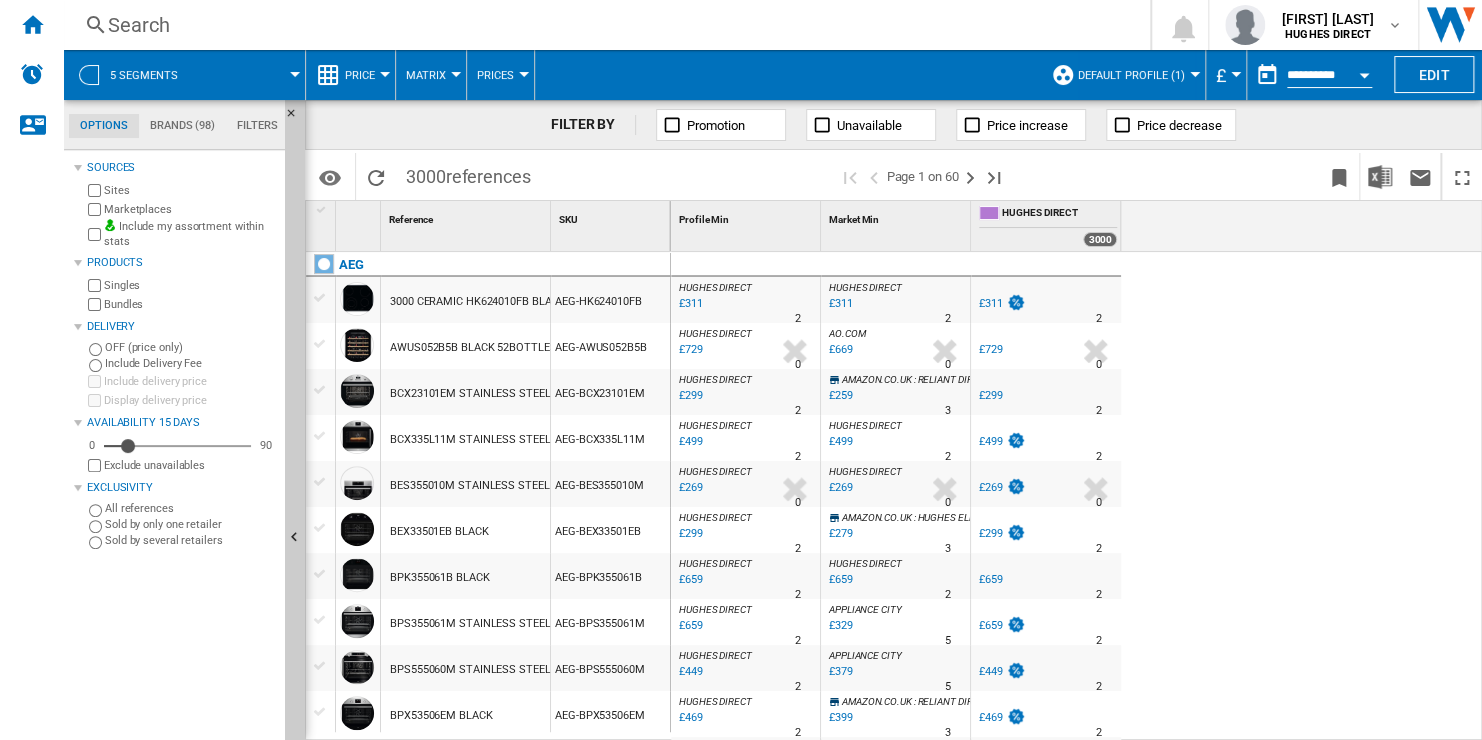 click on "3000  references" at bounding box center [468, 174] 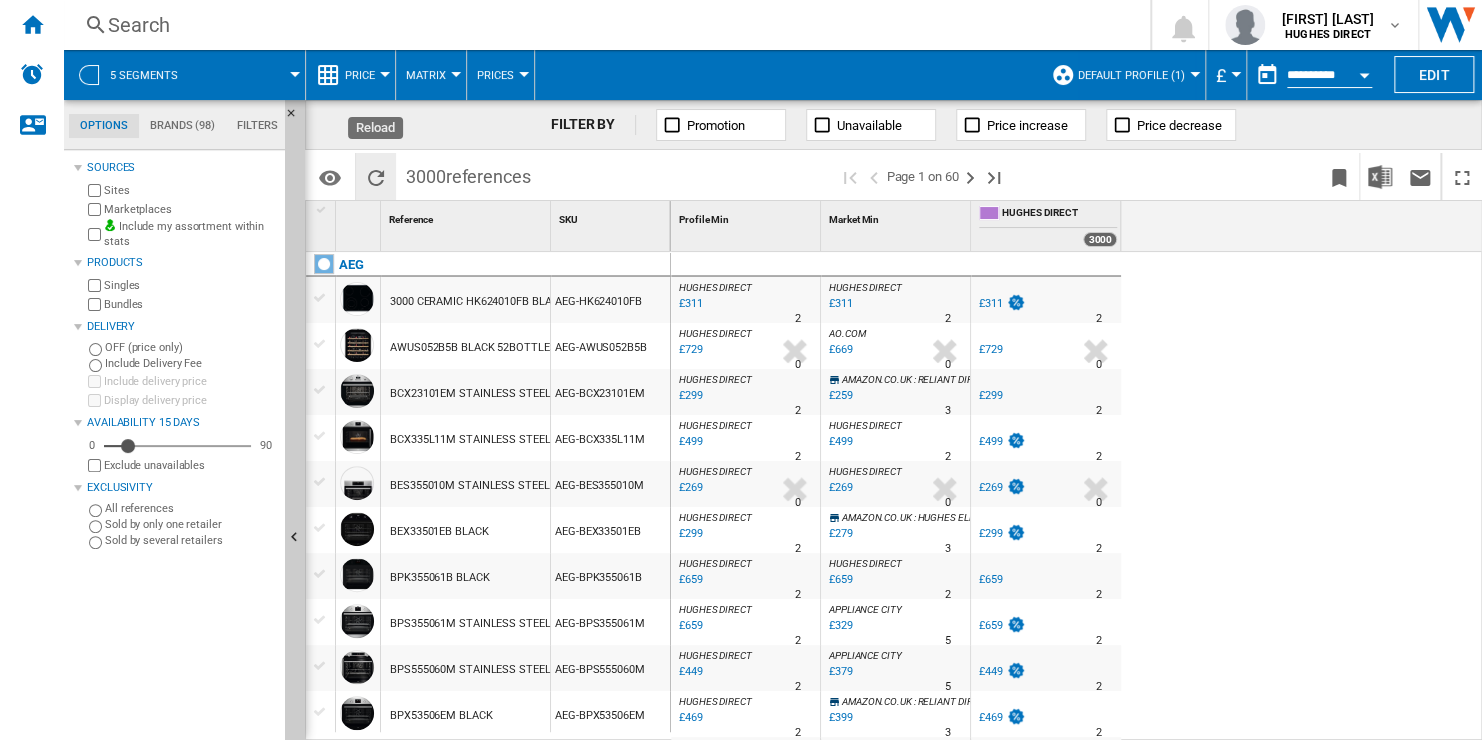 drag, startPoint x: 445, startPoint y: 176, endPoint x: 392, endPoint y: 179, distance: 53.08484 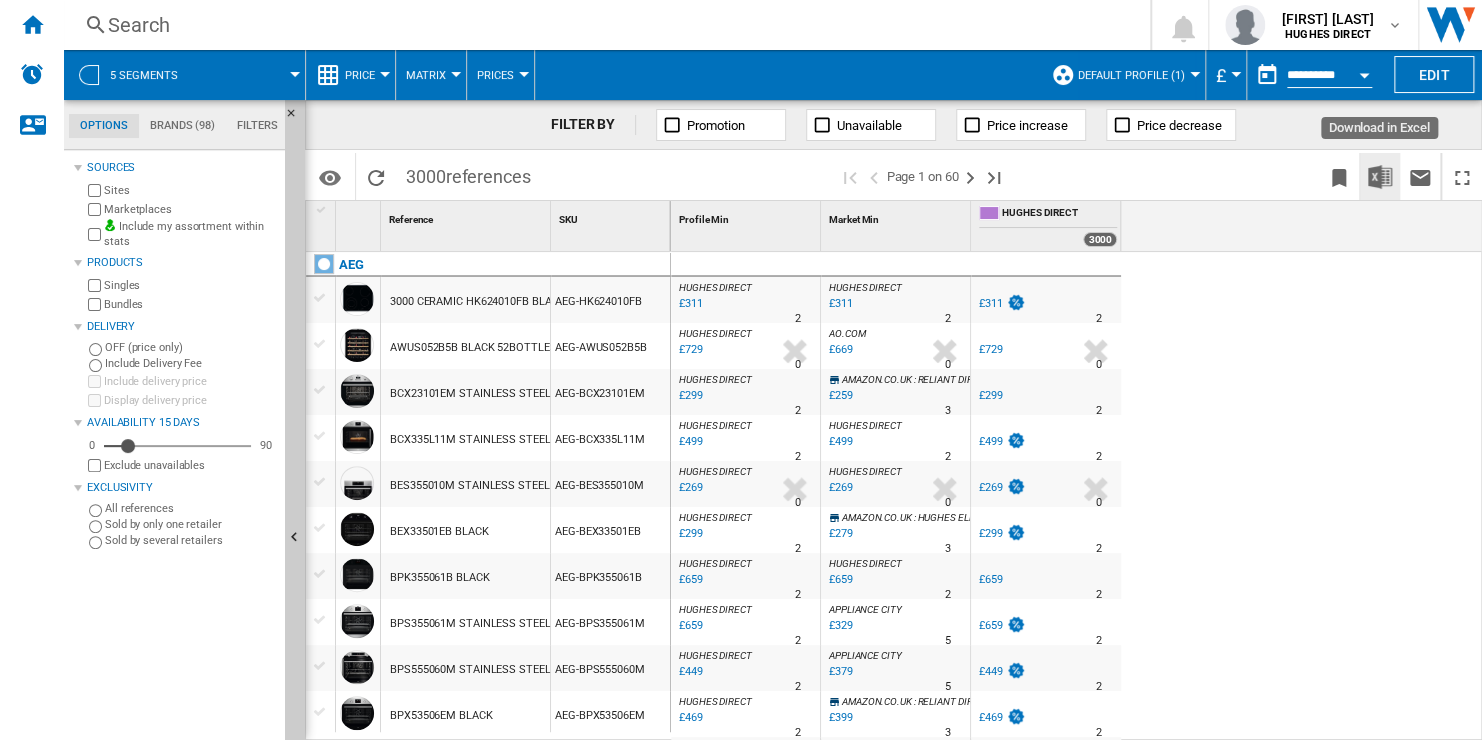 click at bounding box center [1380, 177] 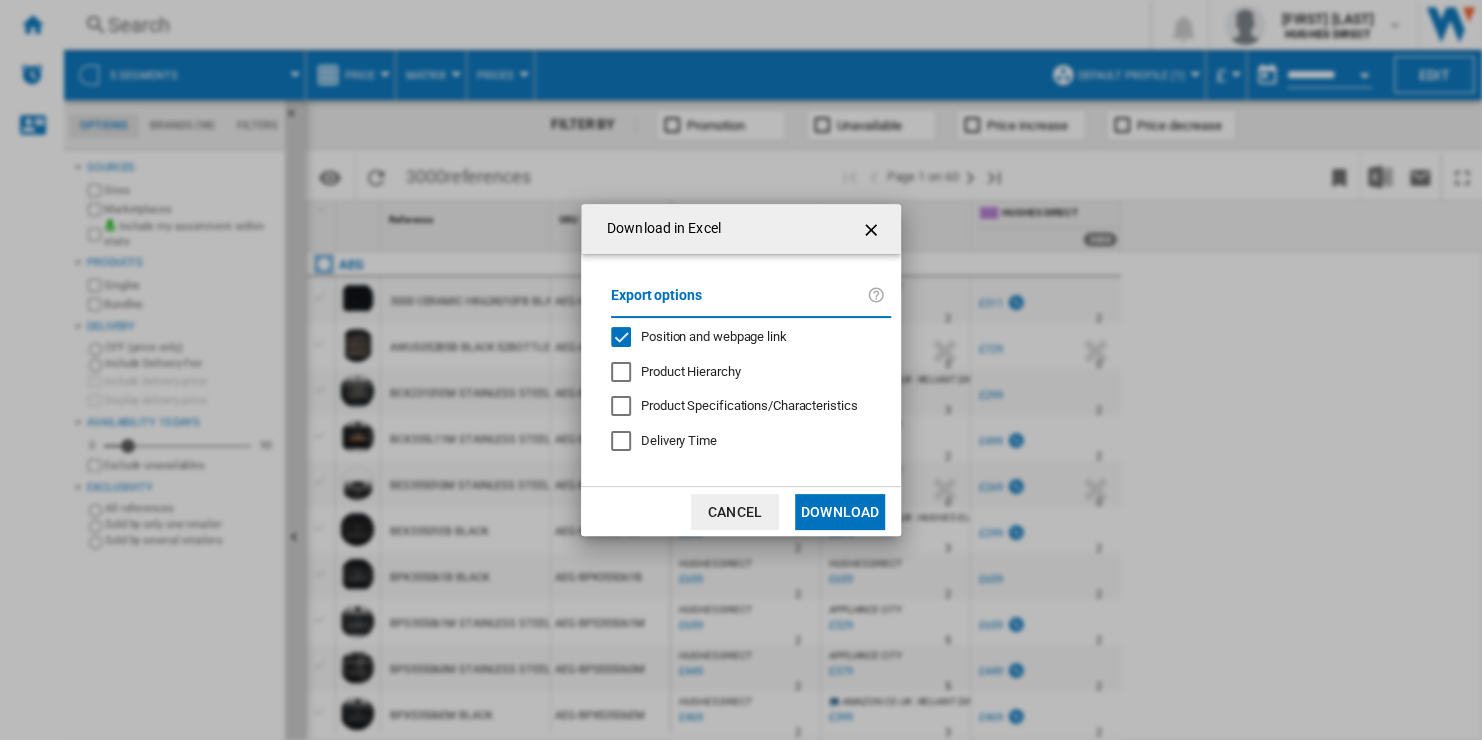 click on "Position and webpage link" 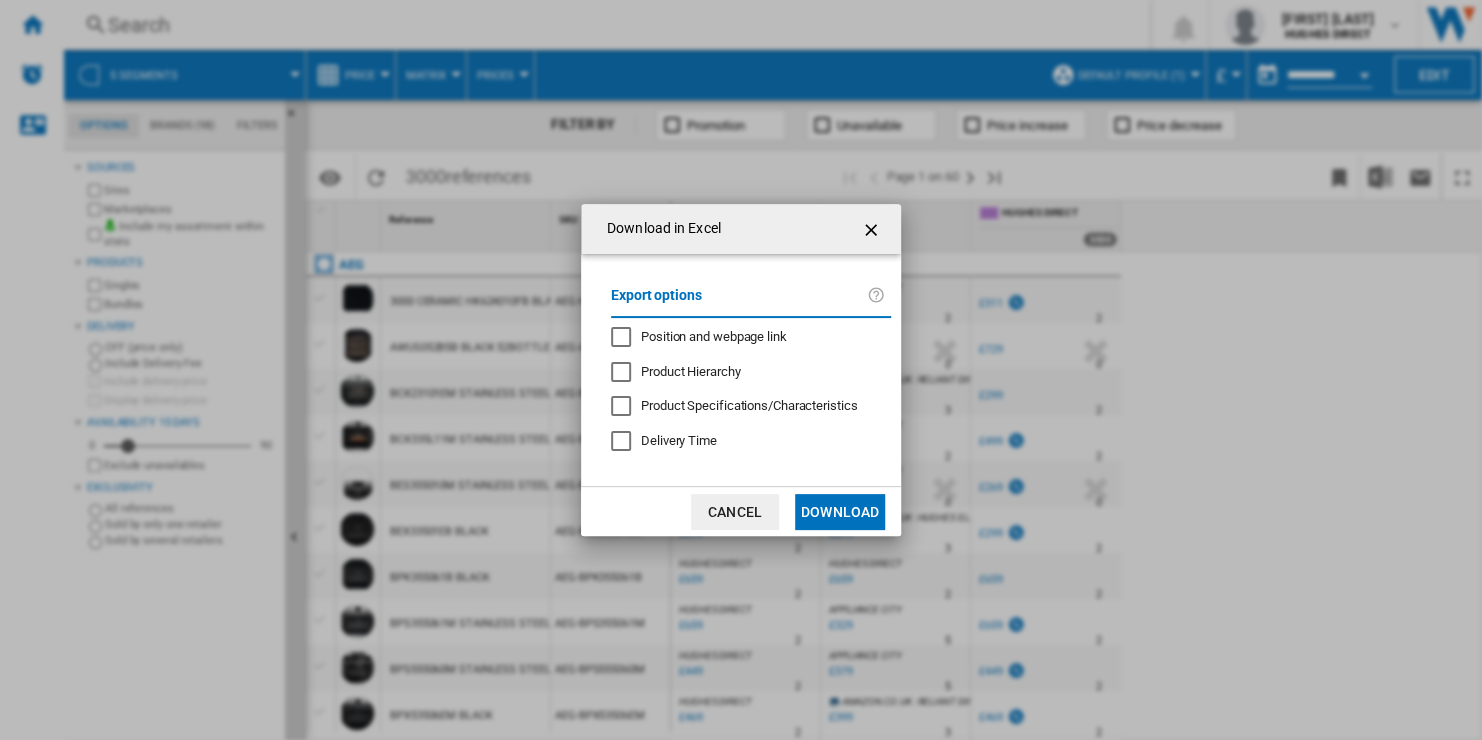click on "Download" 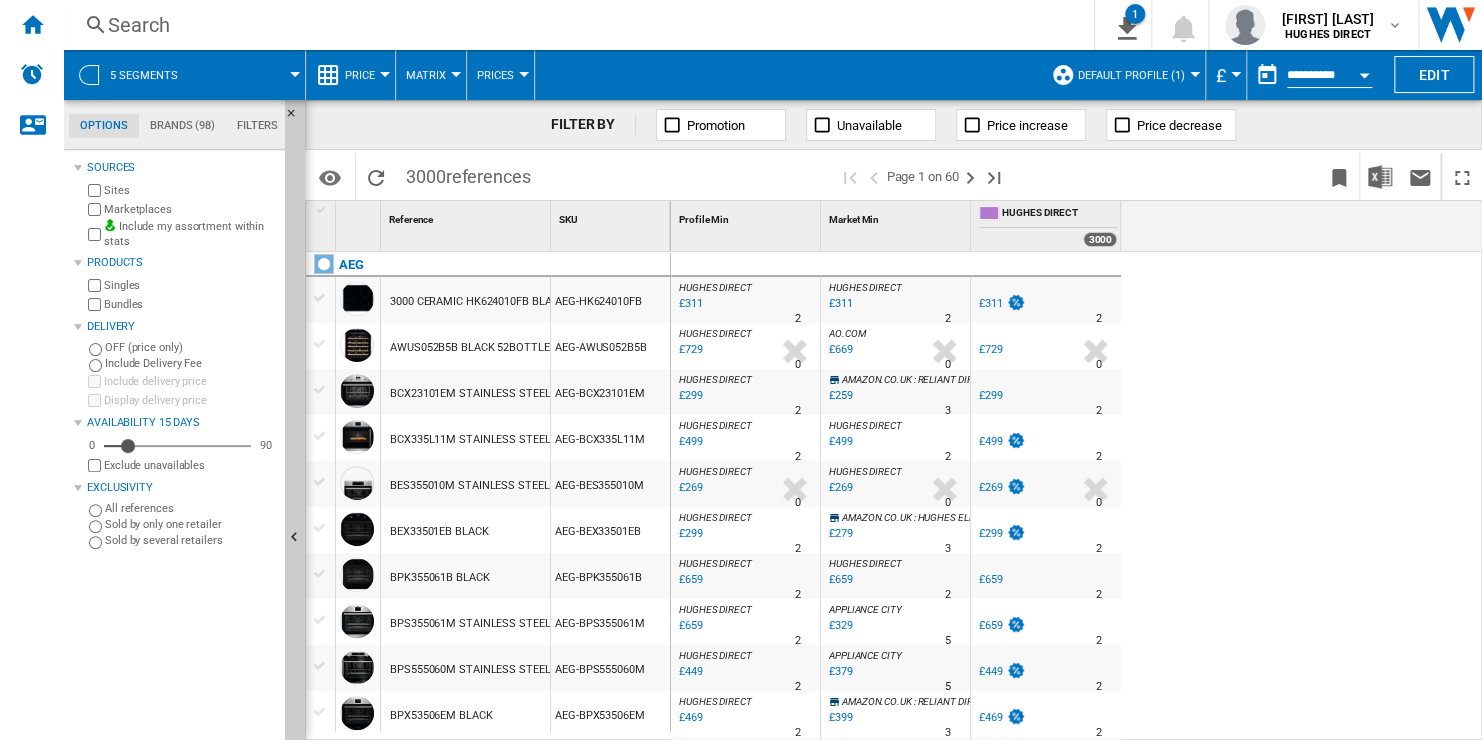 click 